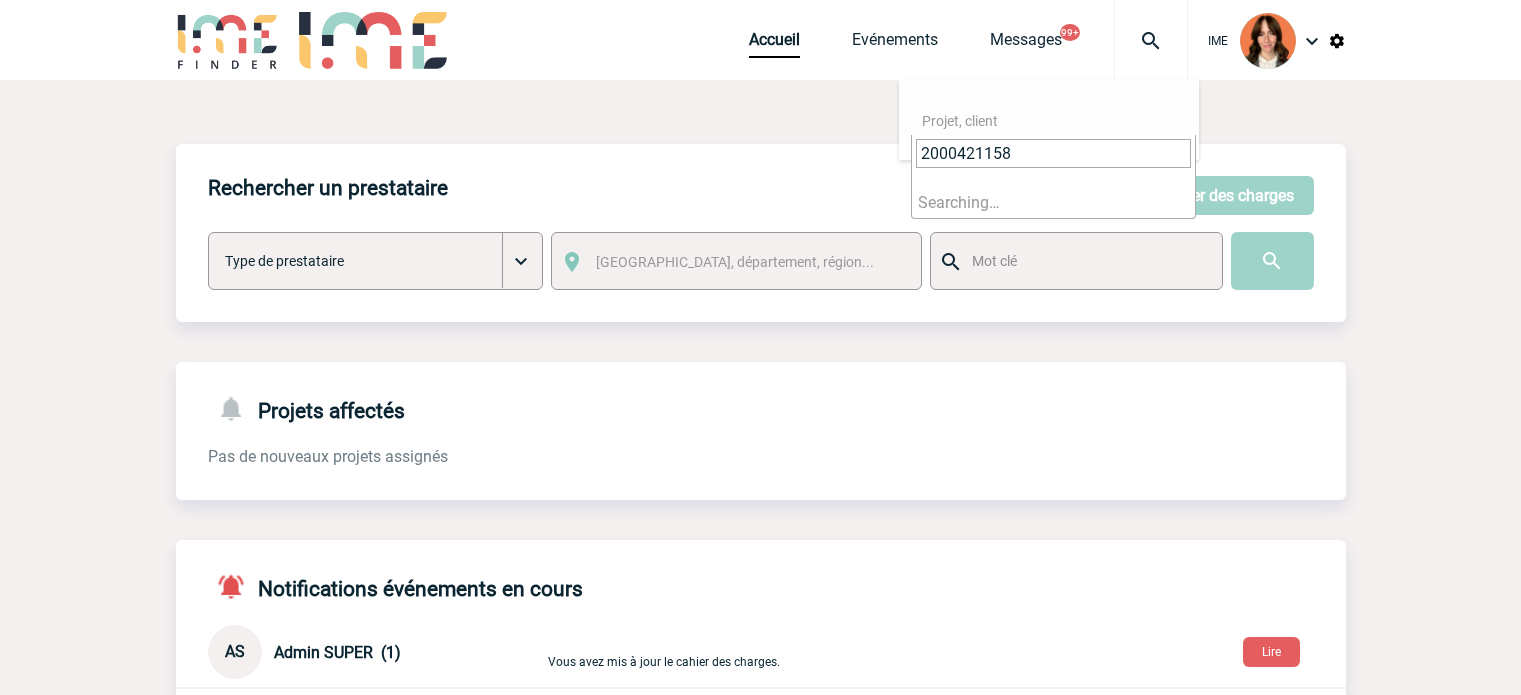 scroll, scrollTop: 0, scrollLeft: 0, axis: both 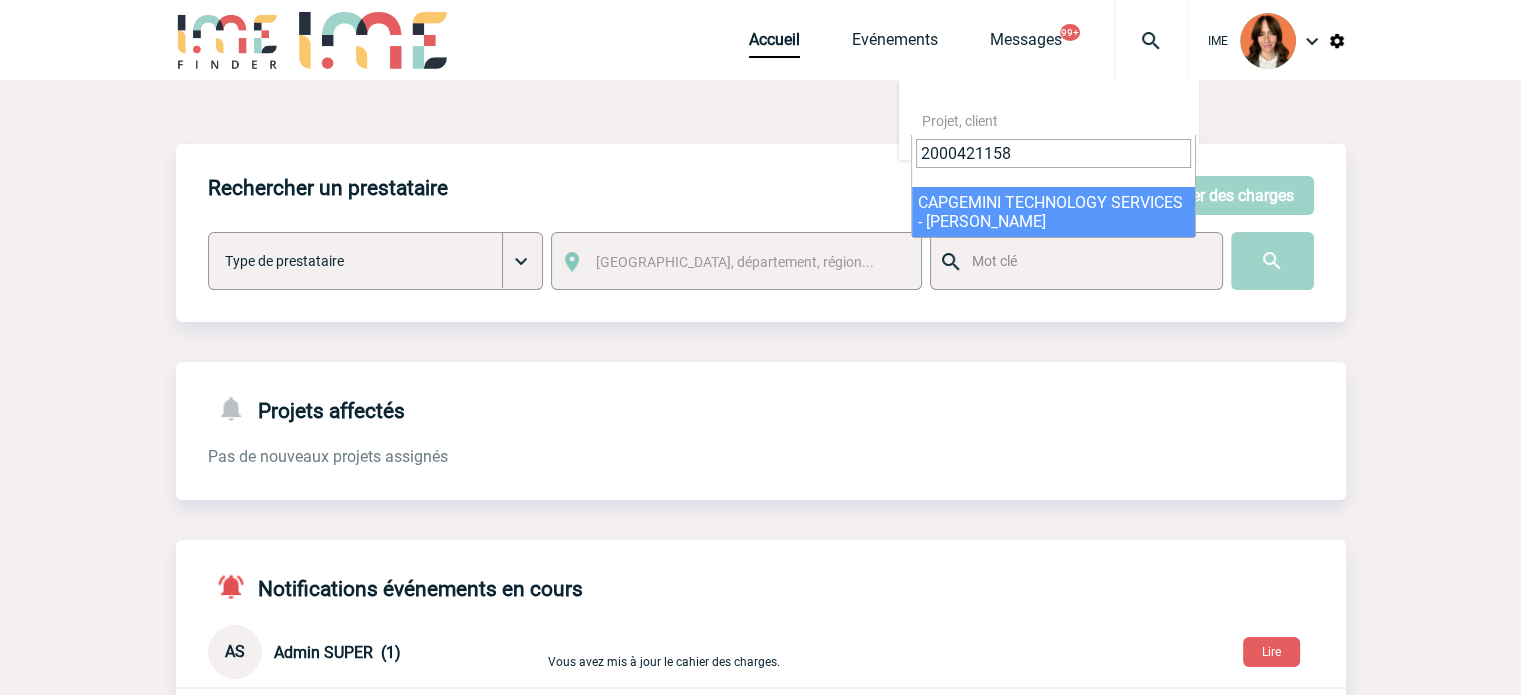 type on "2000421158" 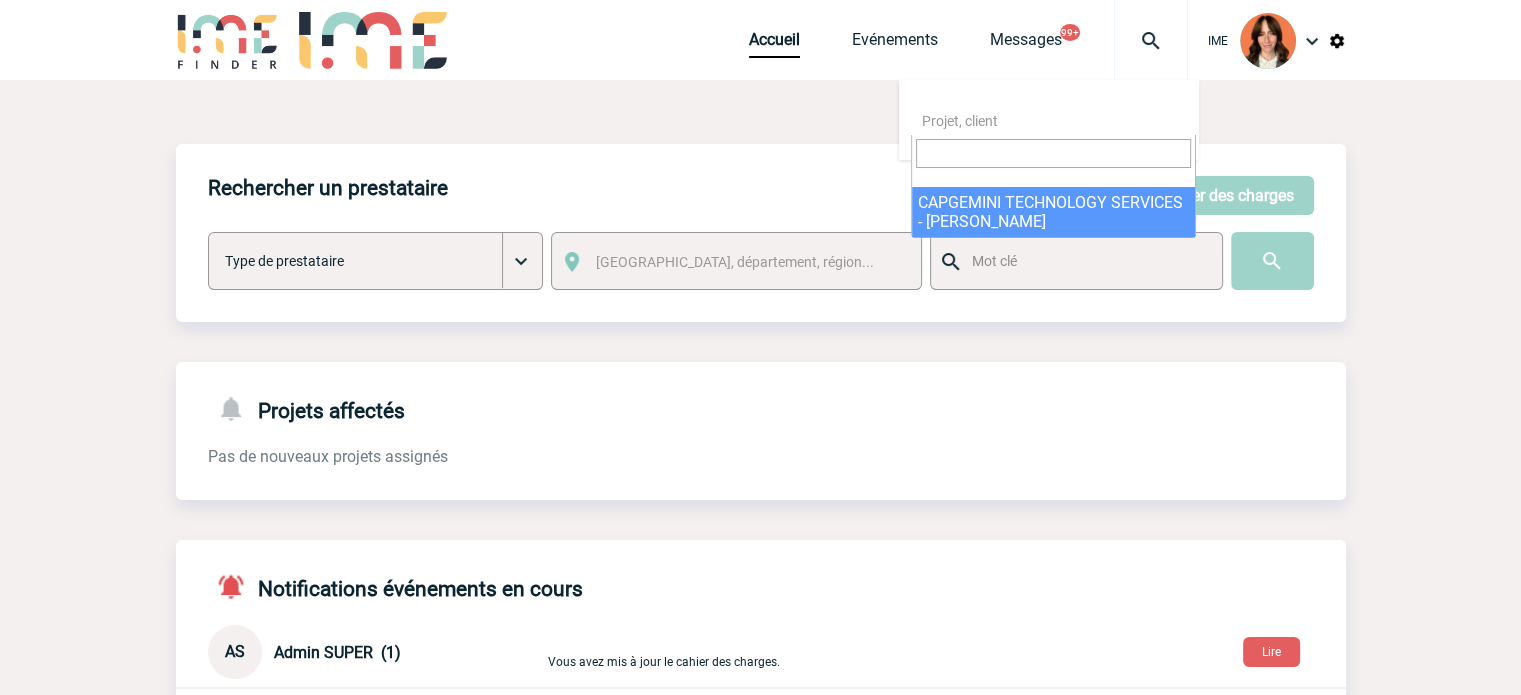 select on "20659" 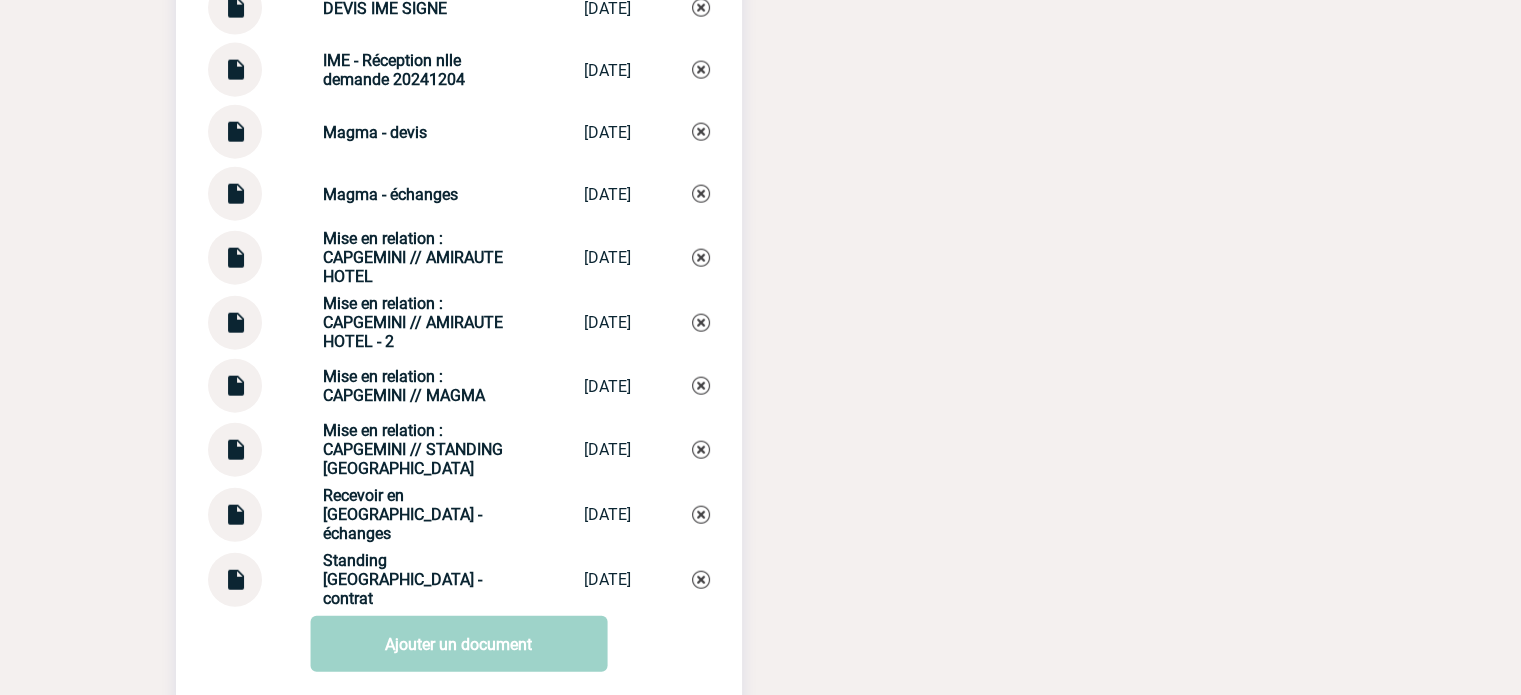 scroll, scrollTop: 4700, scrollLeft: 0, axis: vertical 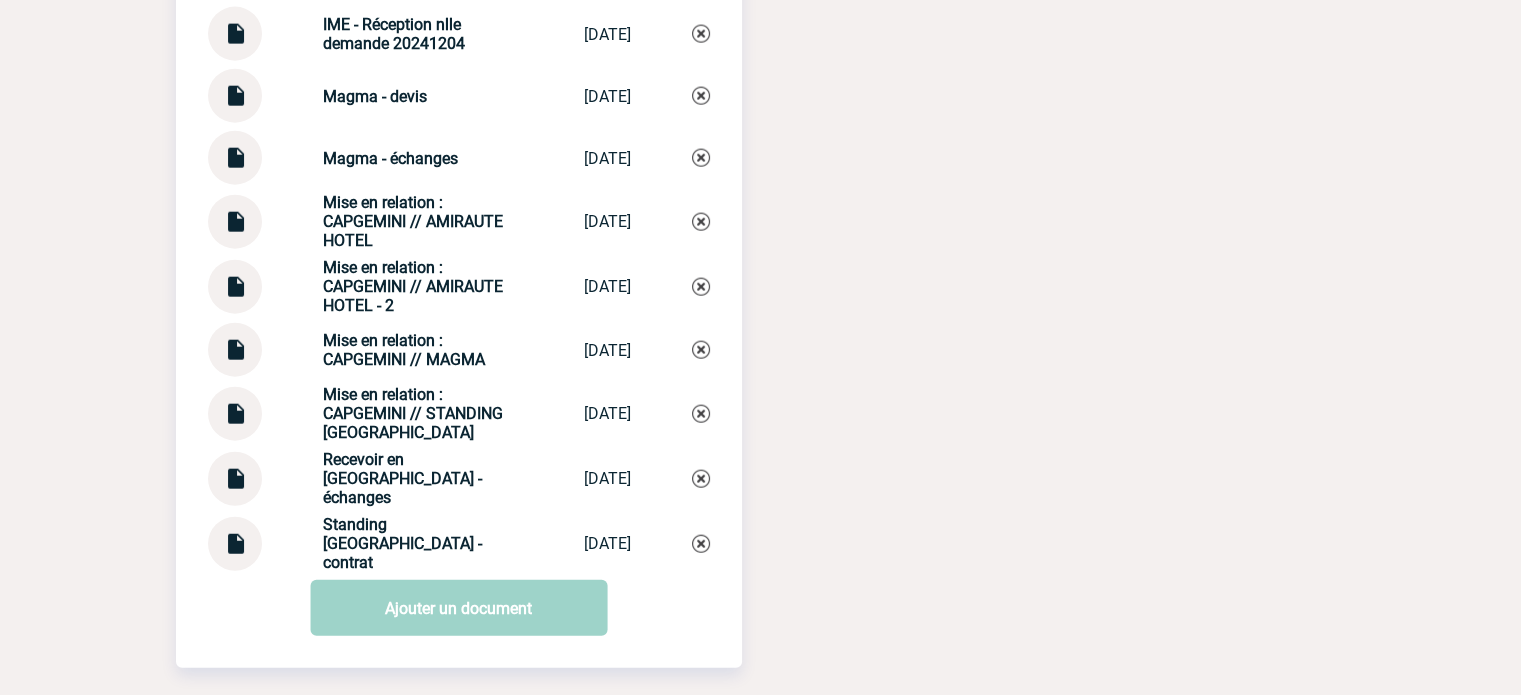 click at bounding box center (235, 279) 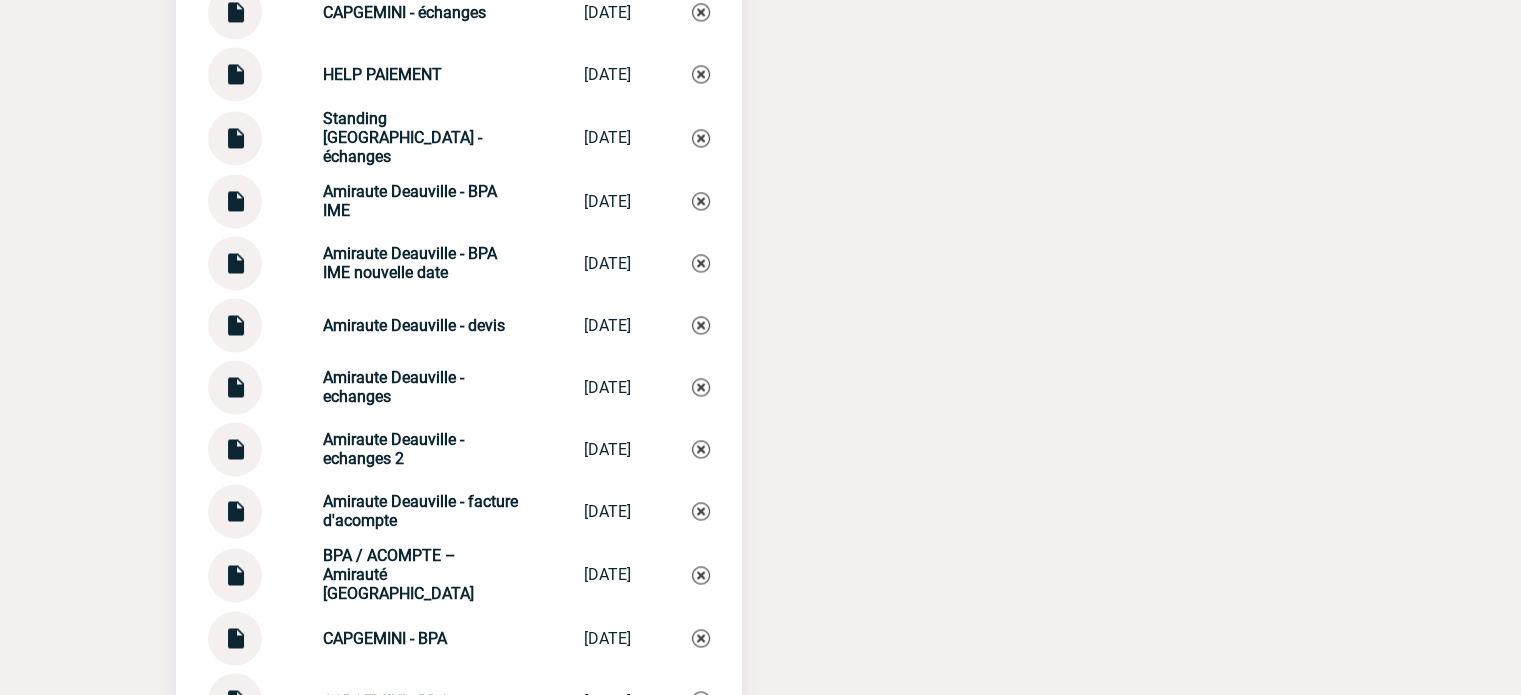 scroll, scrollTop: 3000, scrollLeft: 0, axis: vertical 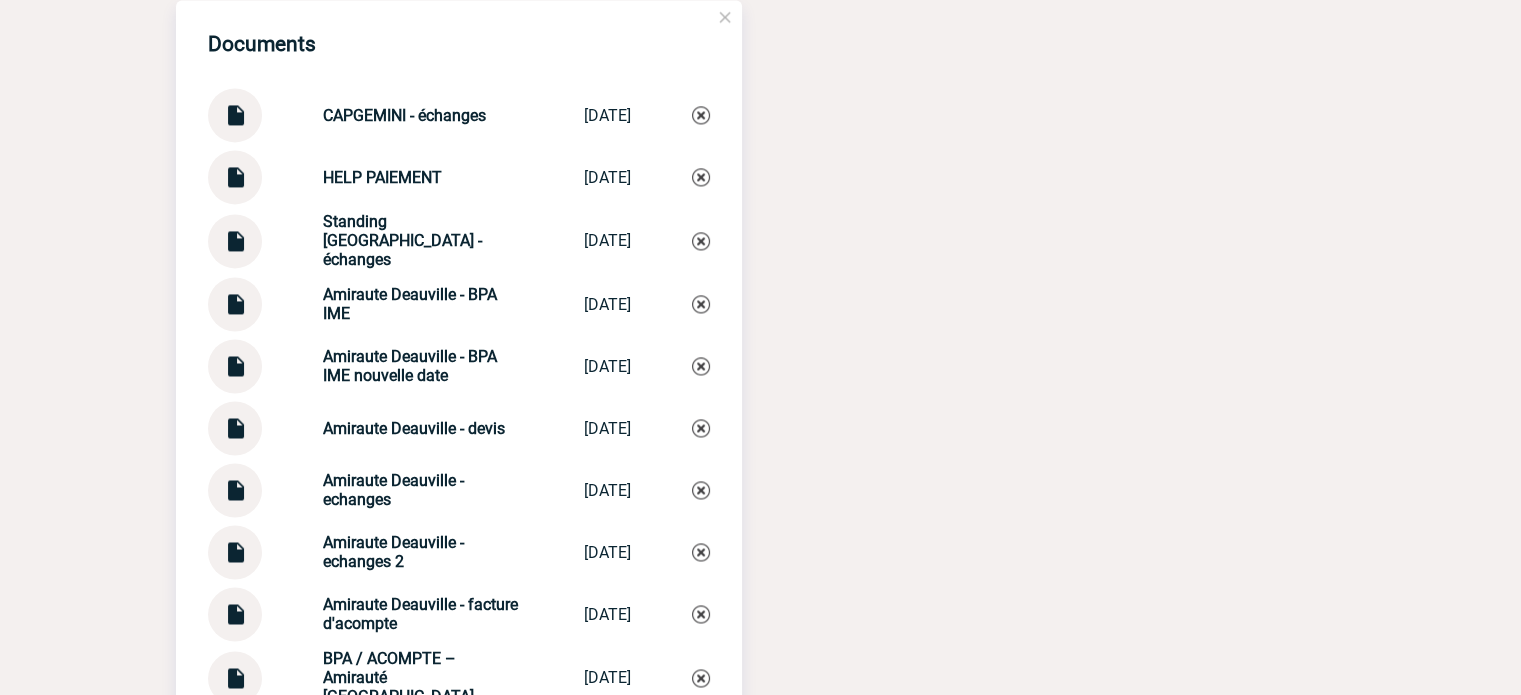 click at bounding box center [235, 544] 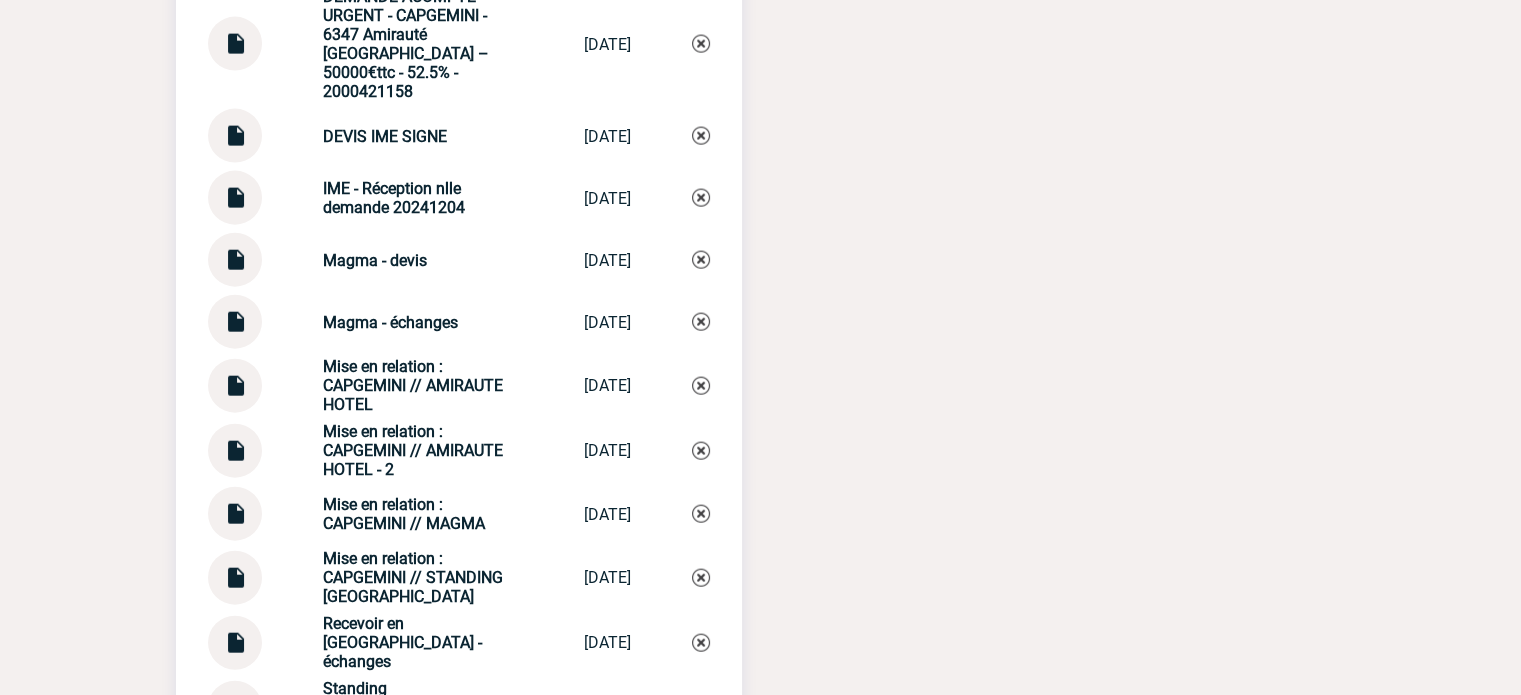 scroll, scrollTop: 4700, scrollLeft: 0, axis: vertical 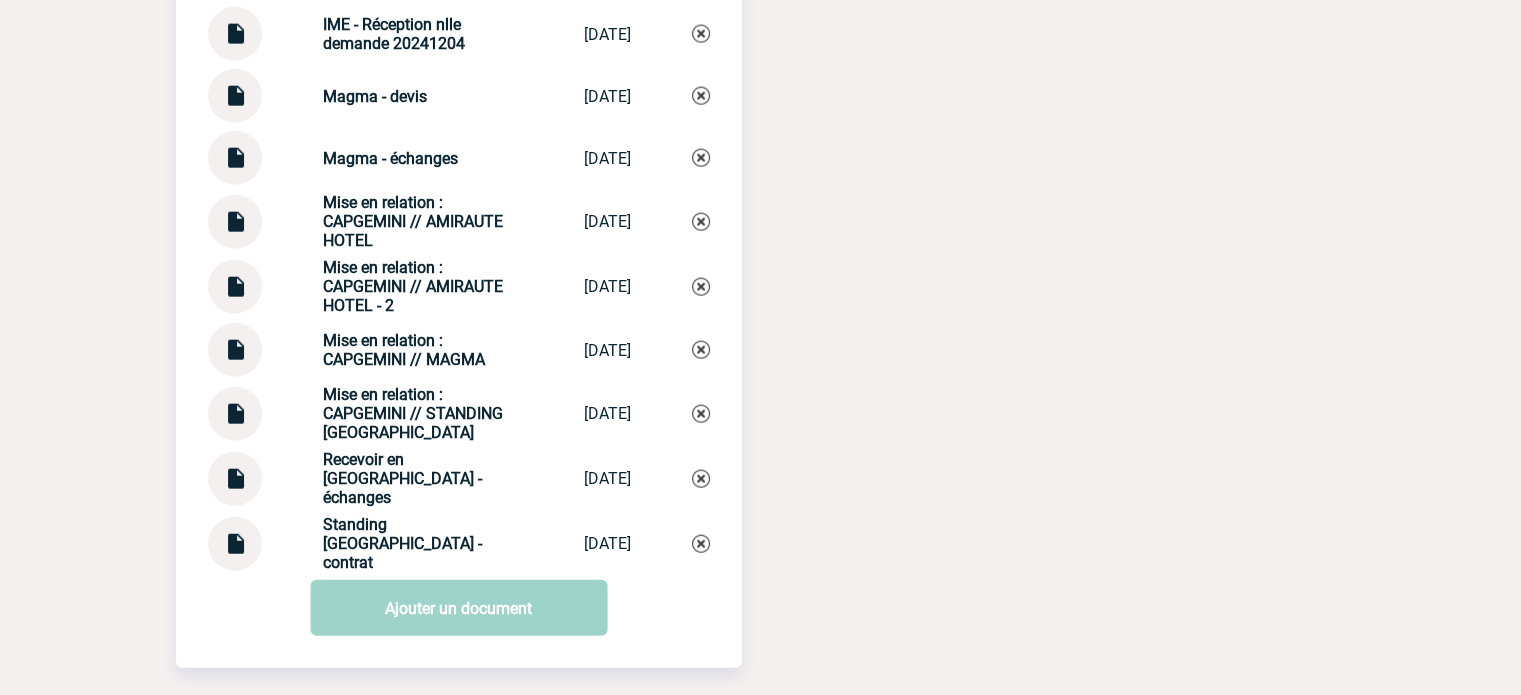 click at bounding box center (235, 342) 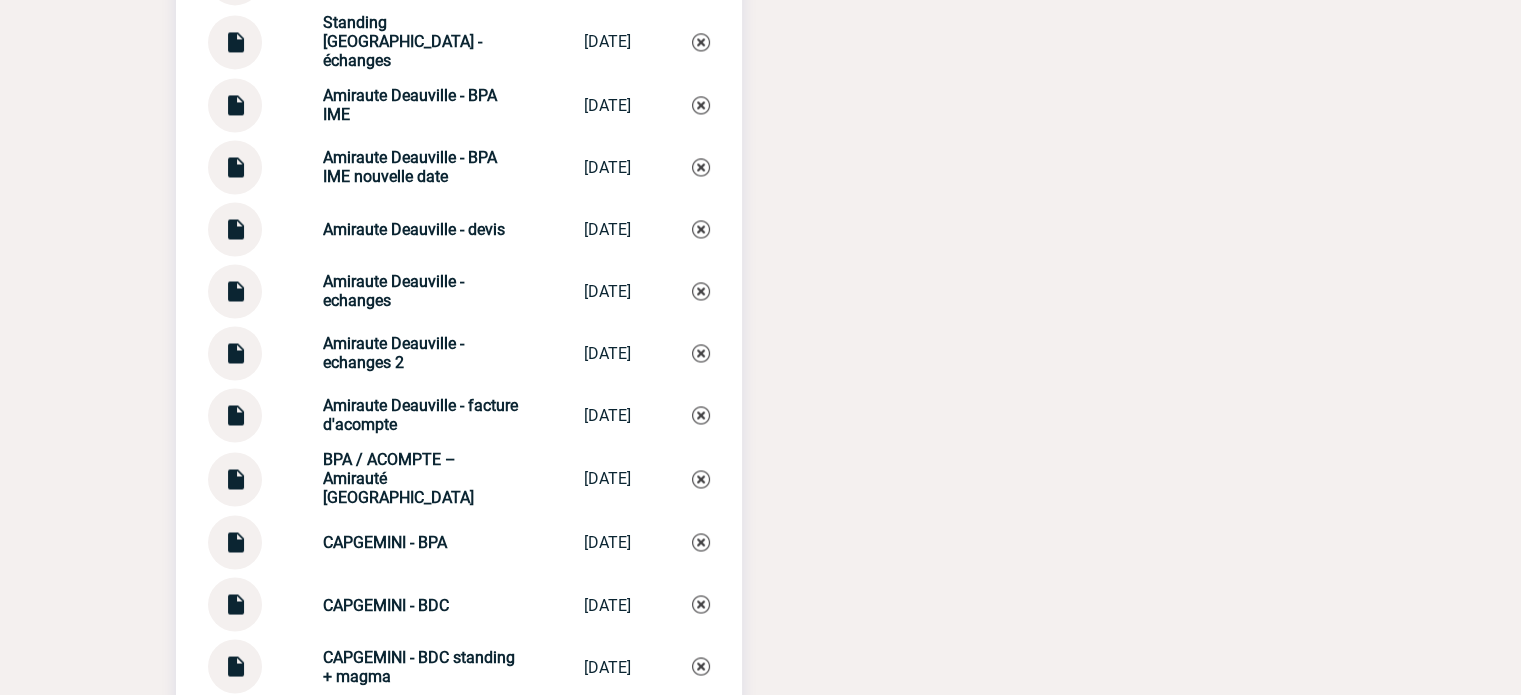 scroll, scrollTop: 3200, scrollLeft: 0, axis: vertical 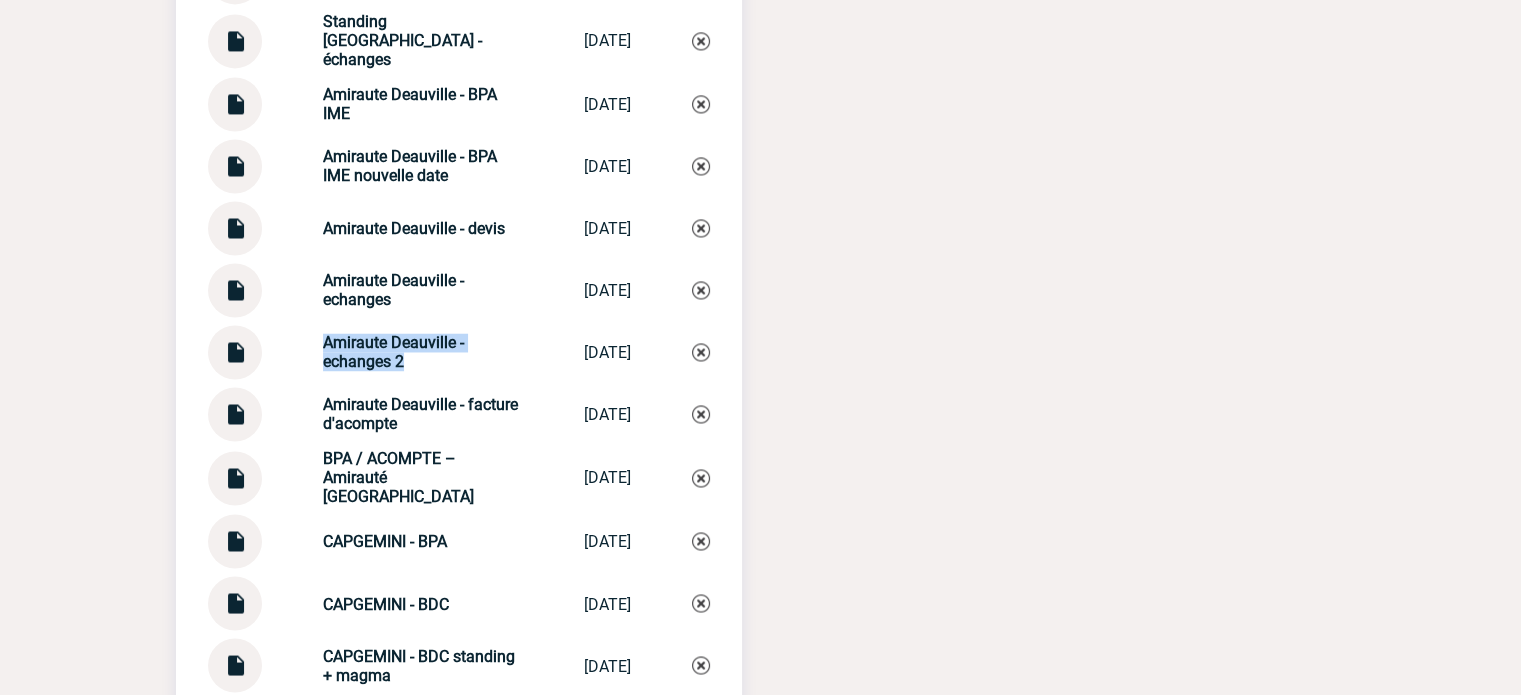 drag, startPoint x: 308, startPoint y: 353, endPoint x: 446, endPoint y: 372, distance: 139.30183 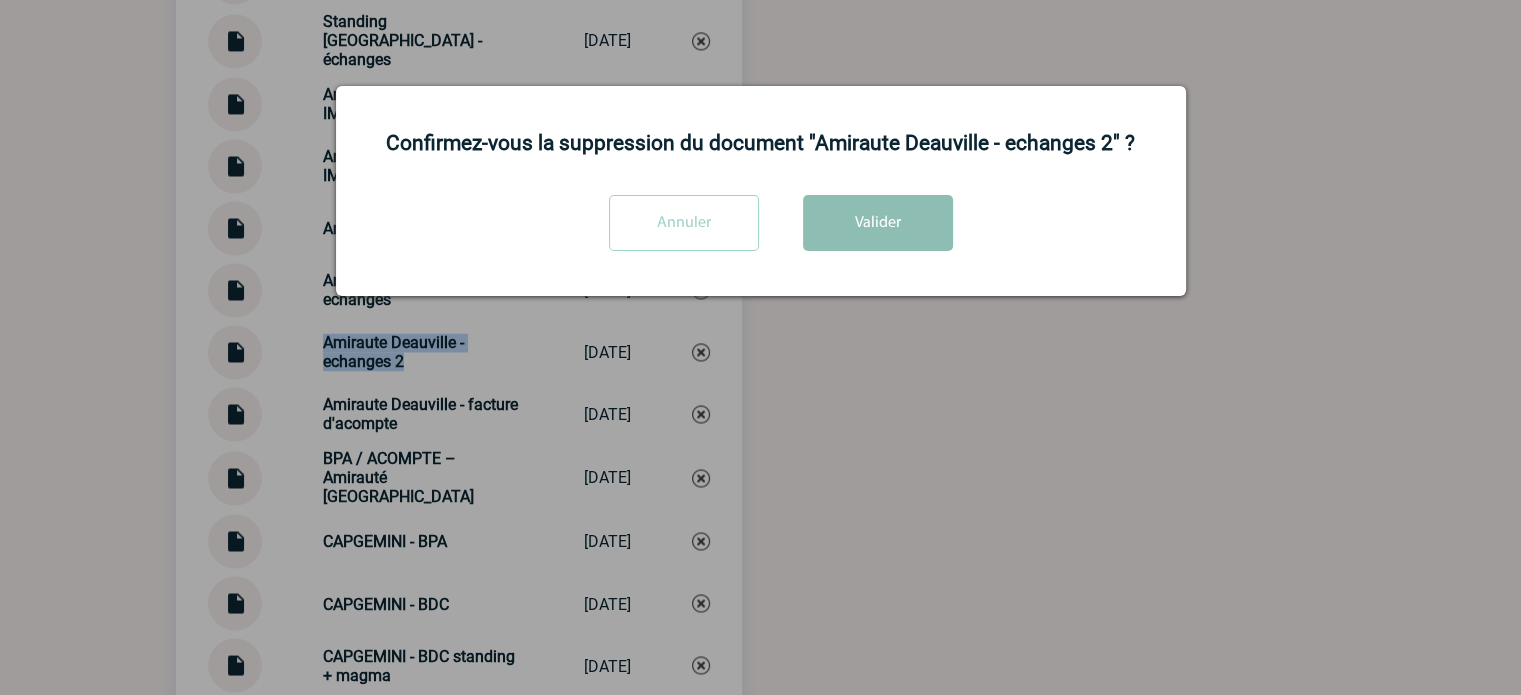 click on "Valider" at bounding box center [878, 223] 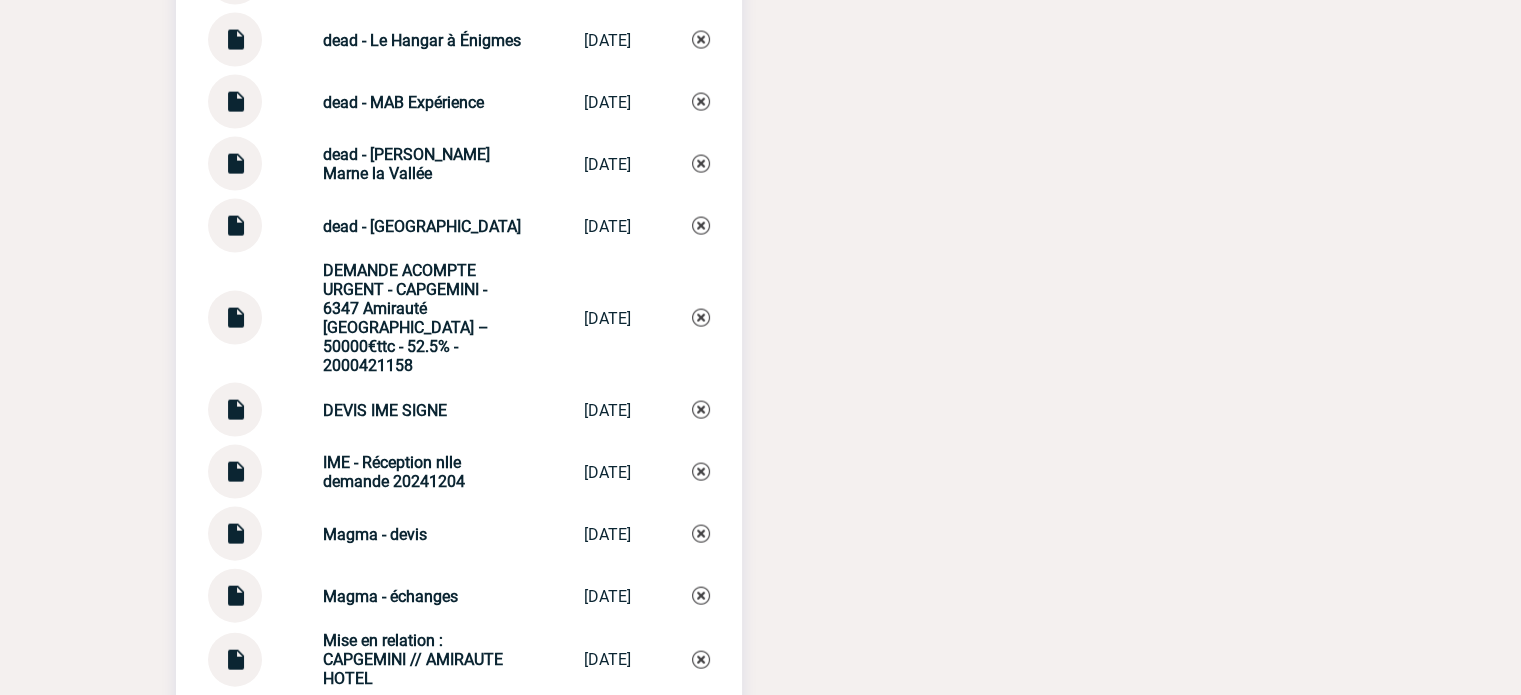 scroll, scrollTop: 4777, scrollLeft: 0, axis: vertical 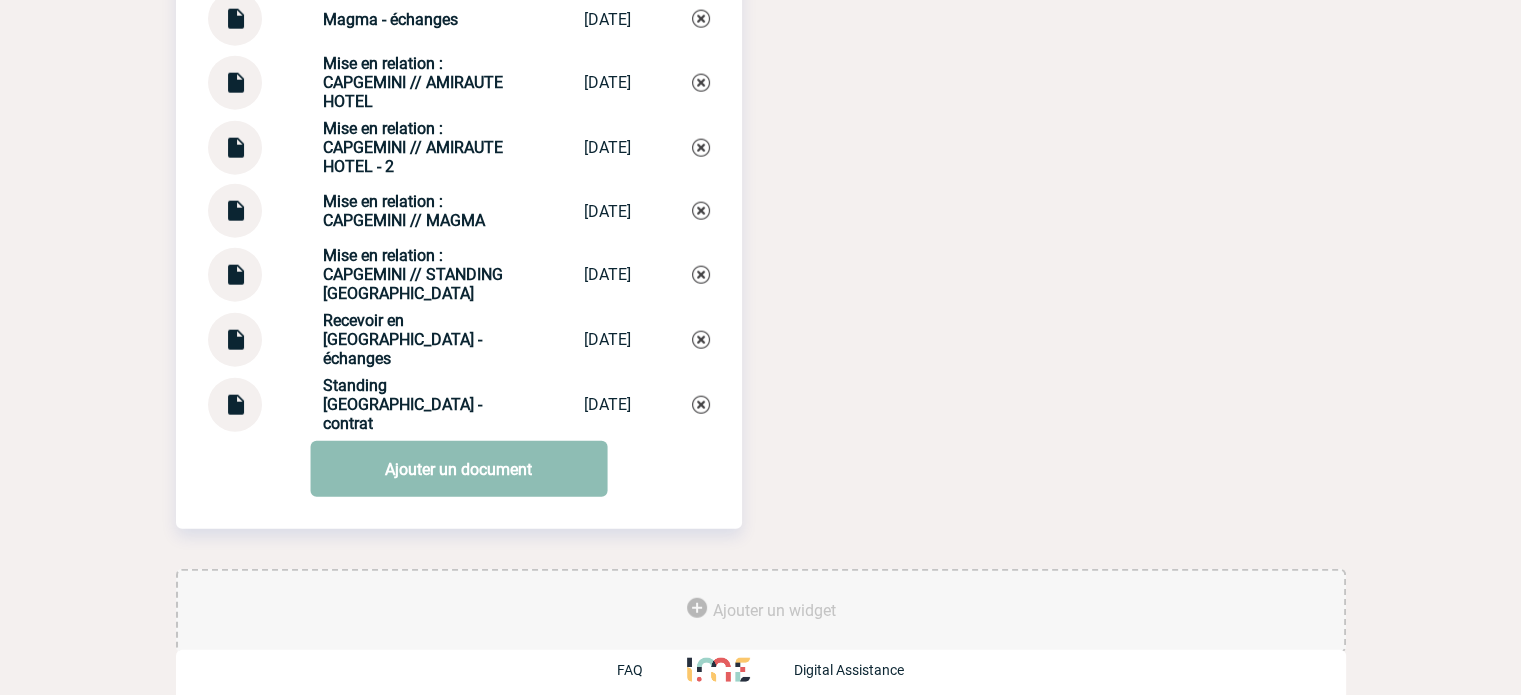 click on "Ajouter un document" at bounding box center (458, 469) 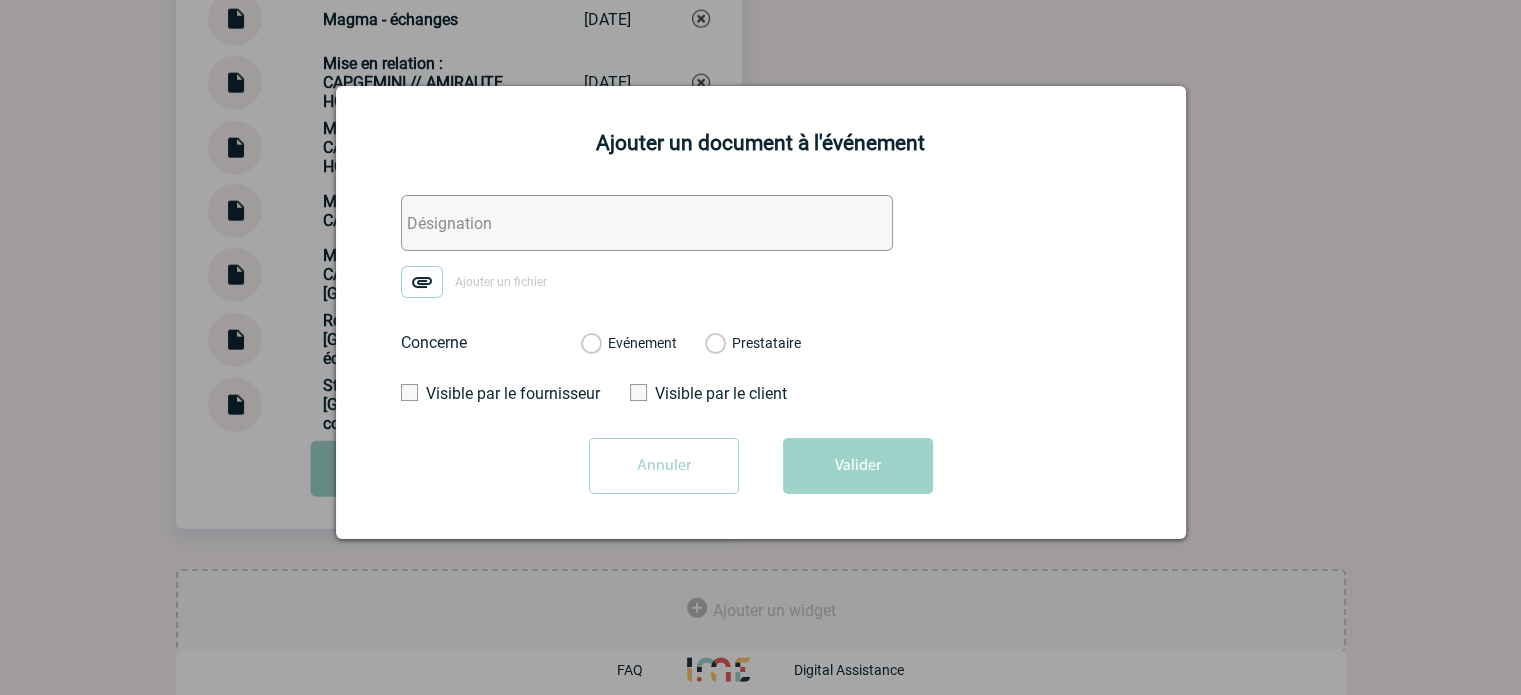 click at bounding box center (647, 223) 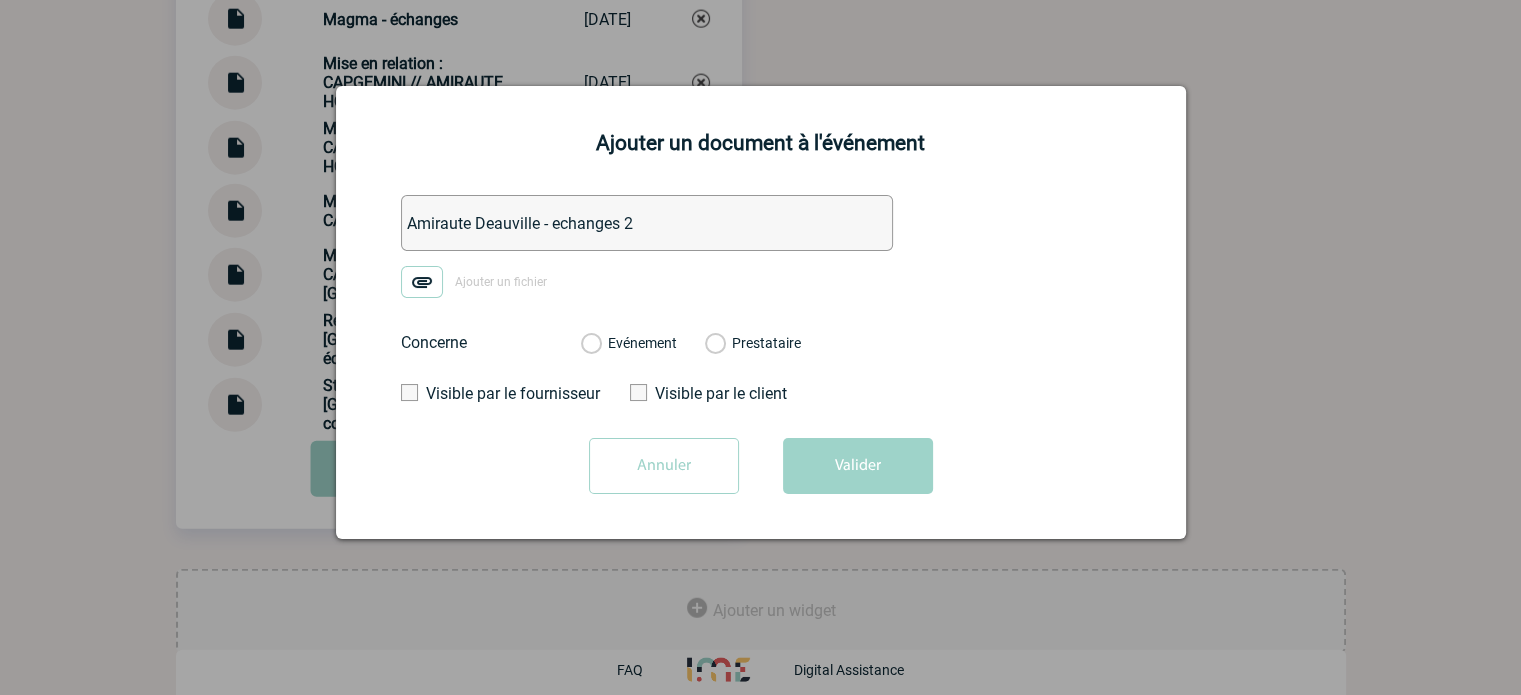 type on "Amiraute Deauville - echanges 2" 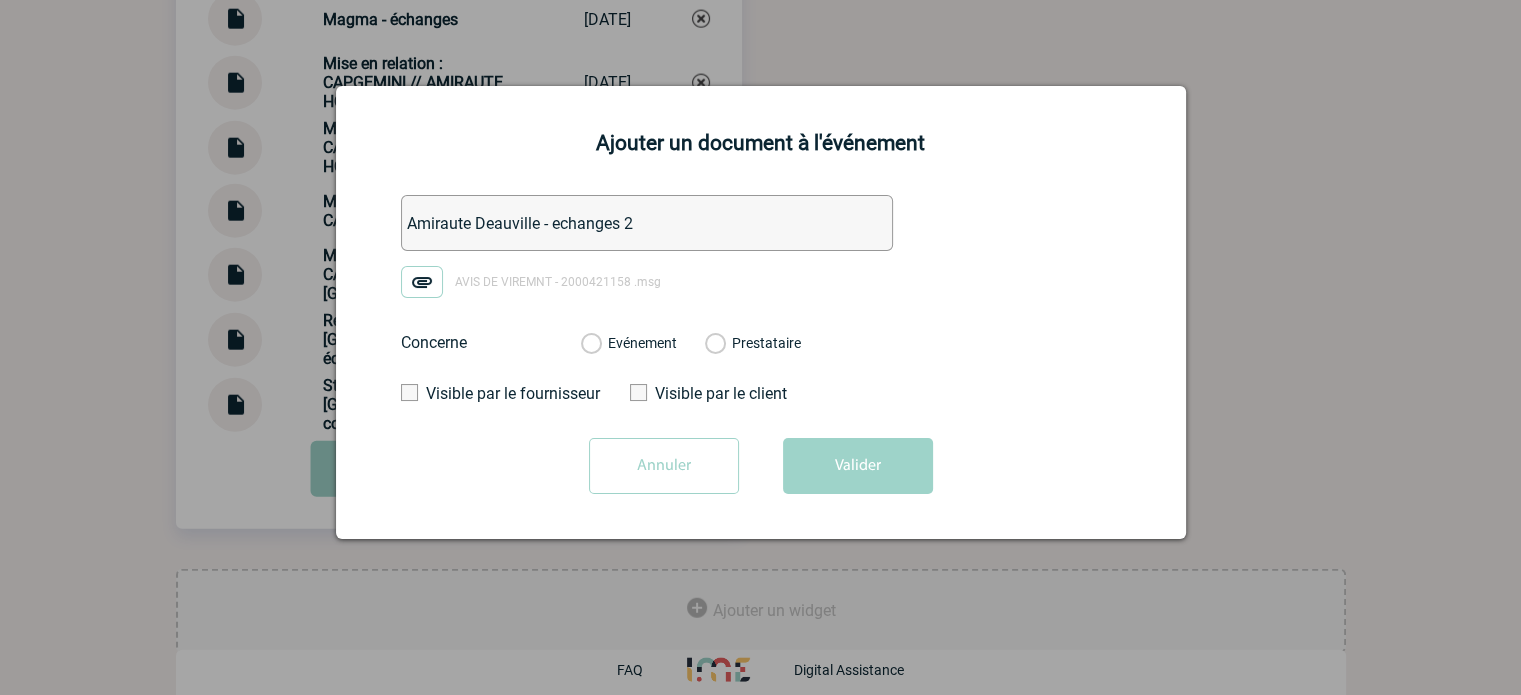 click on "Evénement" at bounding box center [590, 344] 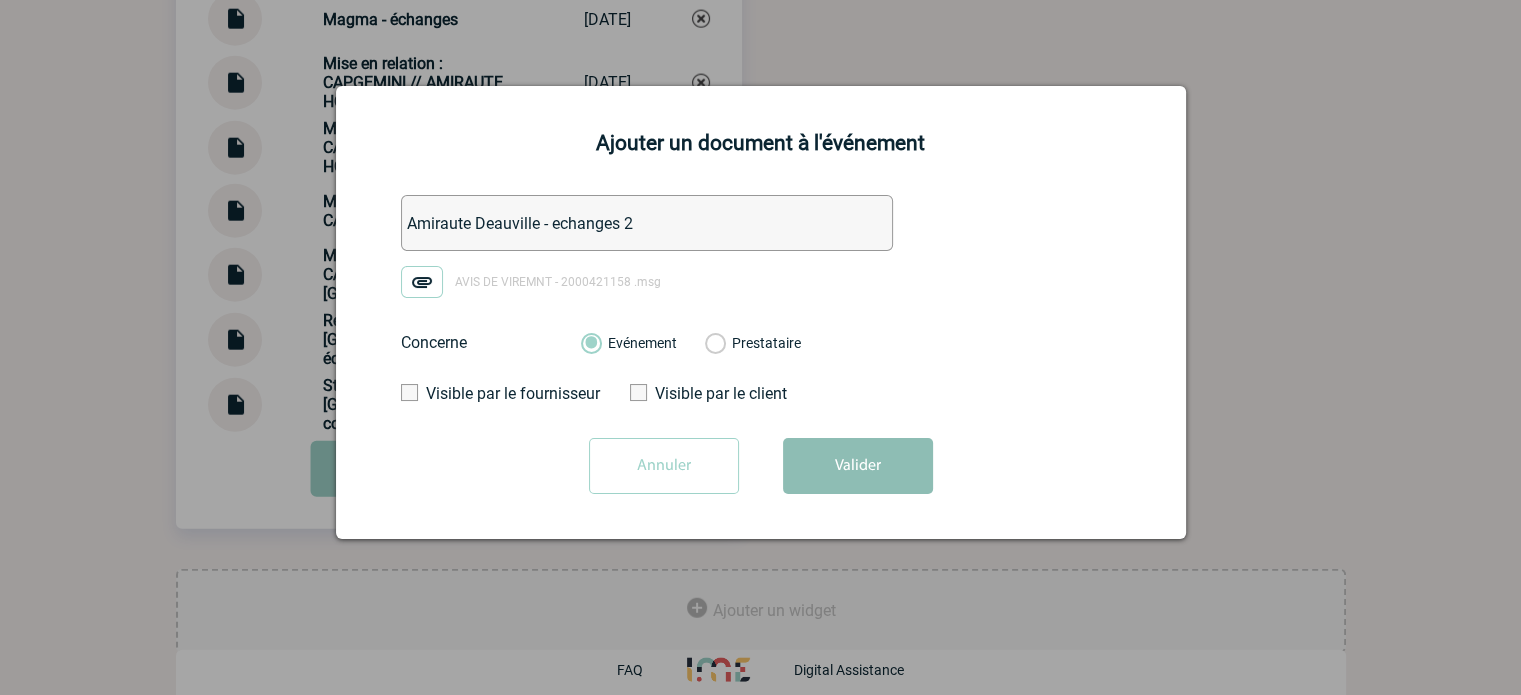 click on "Valider" at bounding box center [858, 466] 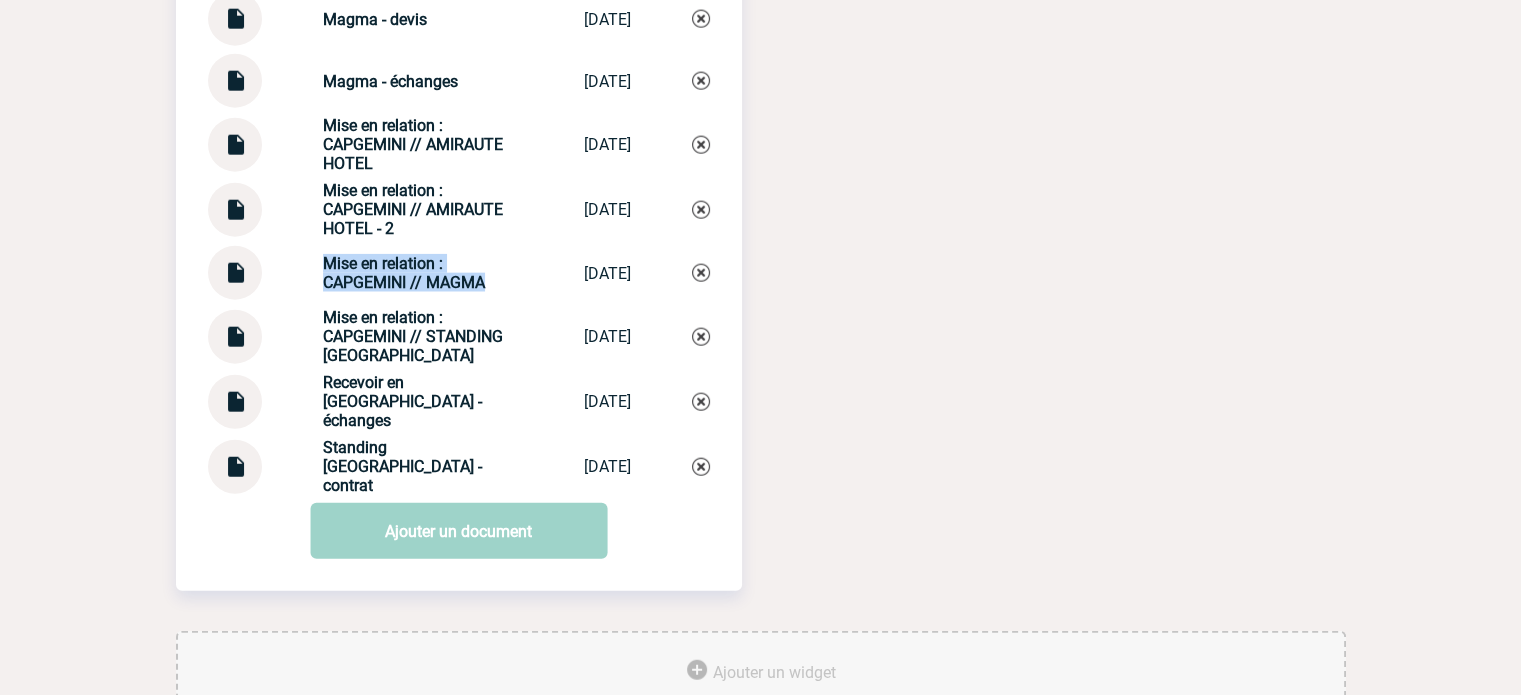 drag, startPoint x: 302, startPoint y: 259, endPoint x: 484, endPoint y: 269, distance: 182.27452 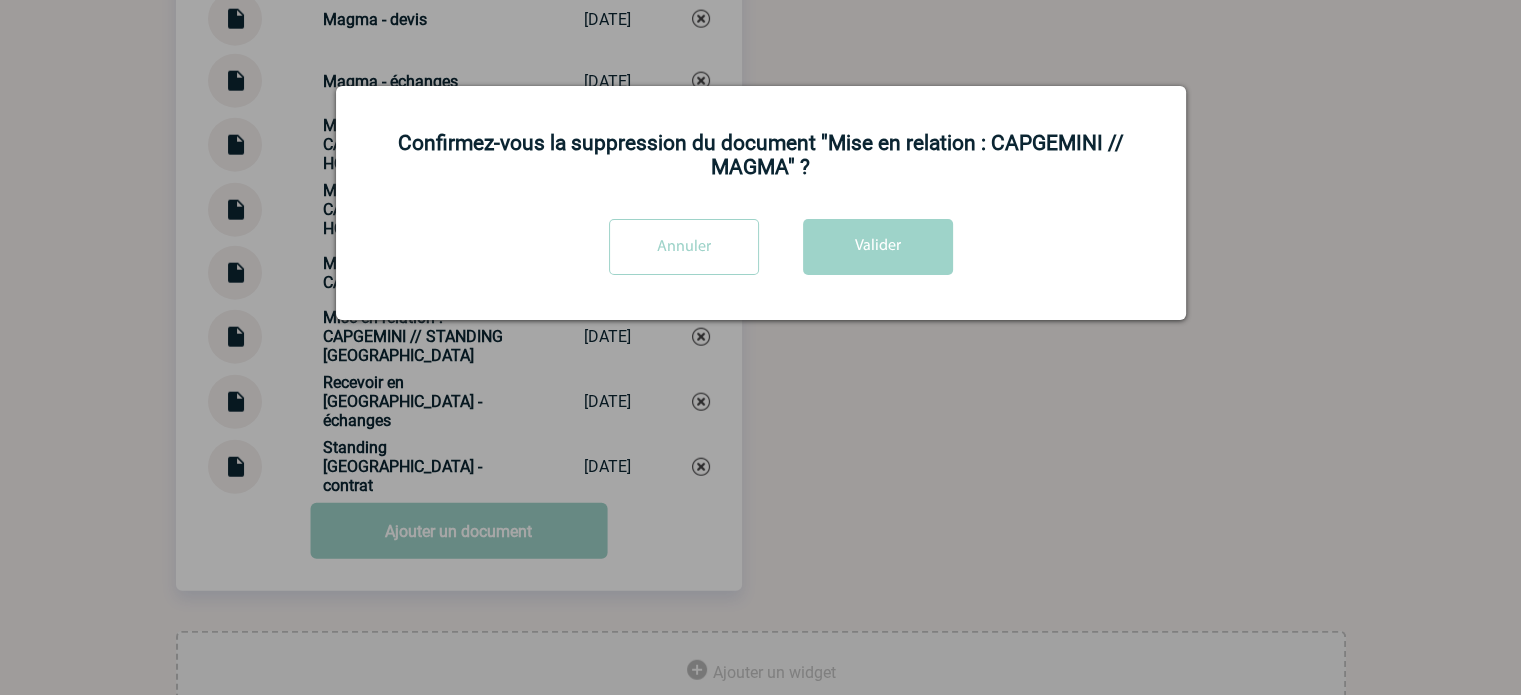 click on "Confirmez-vous la suppression du document  "Mise en relation : CAPGEMINI // MAGMA" ?
Annuler
Valider" at bounding box center [761, 203] 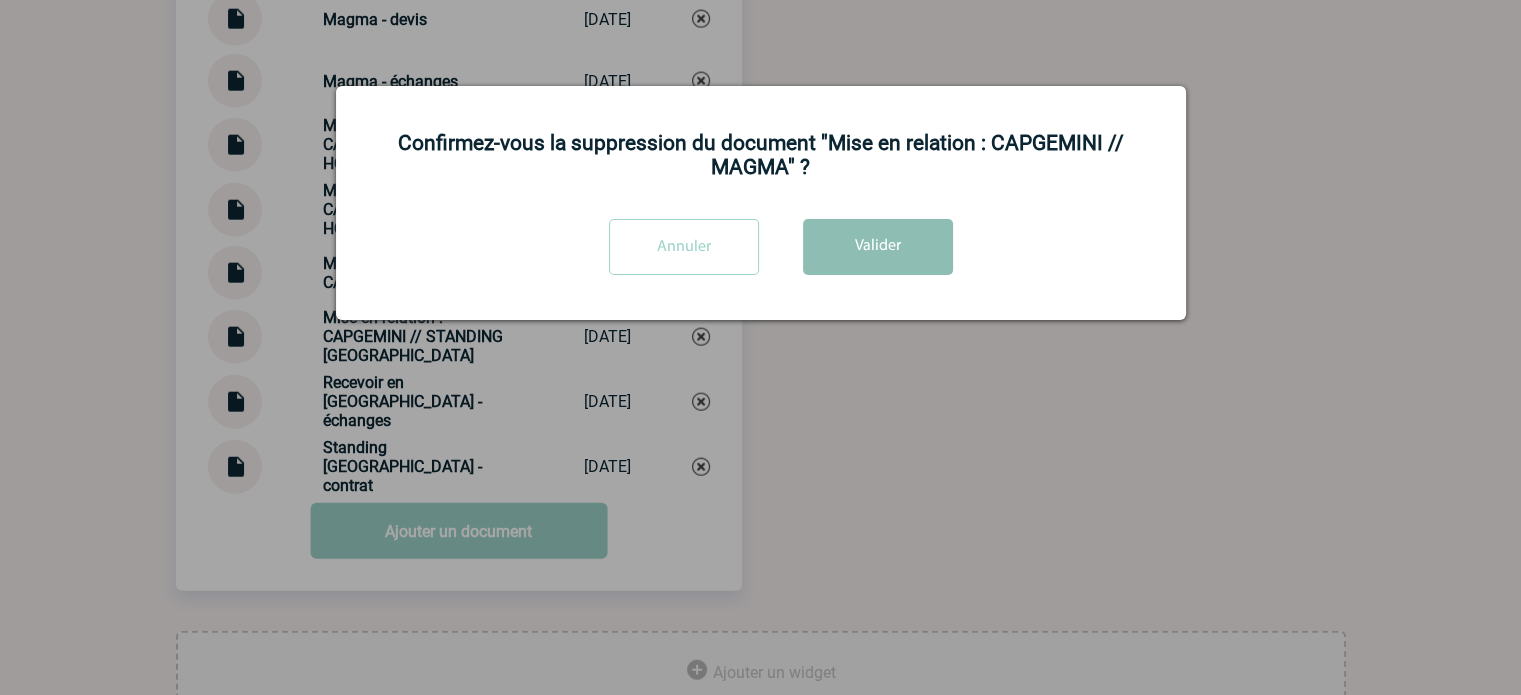click on "Valider" at bounding box center [878, 247] 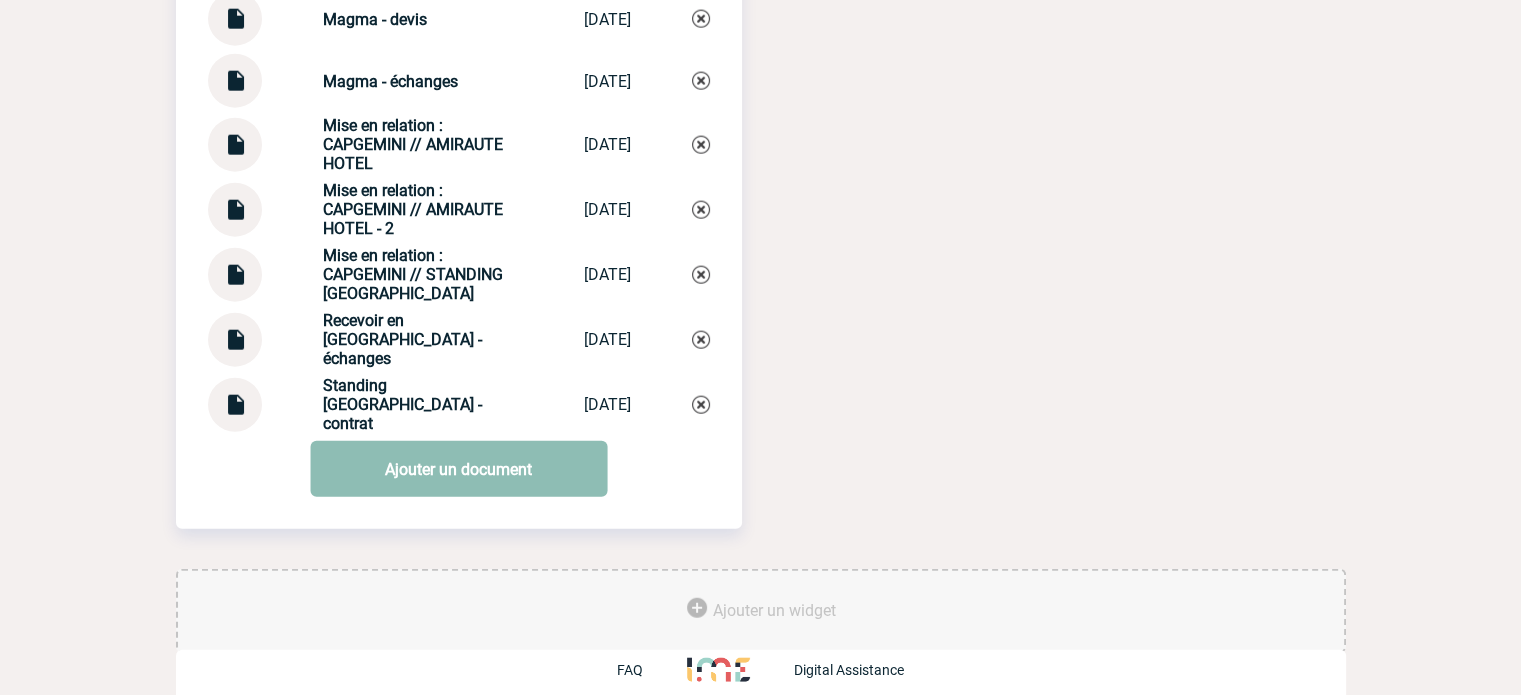 click on "Ajouter un document" at bounding box center [458, 469] 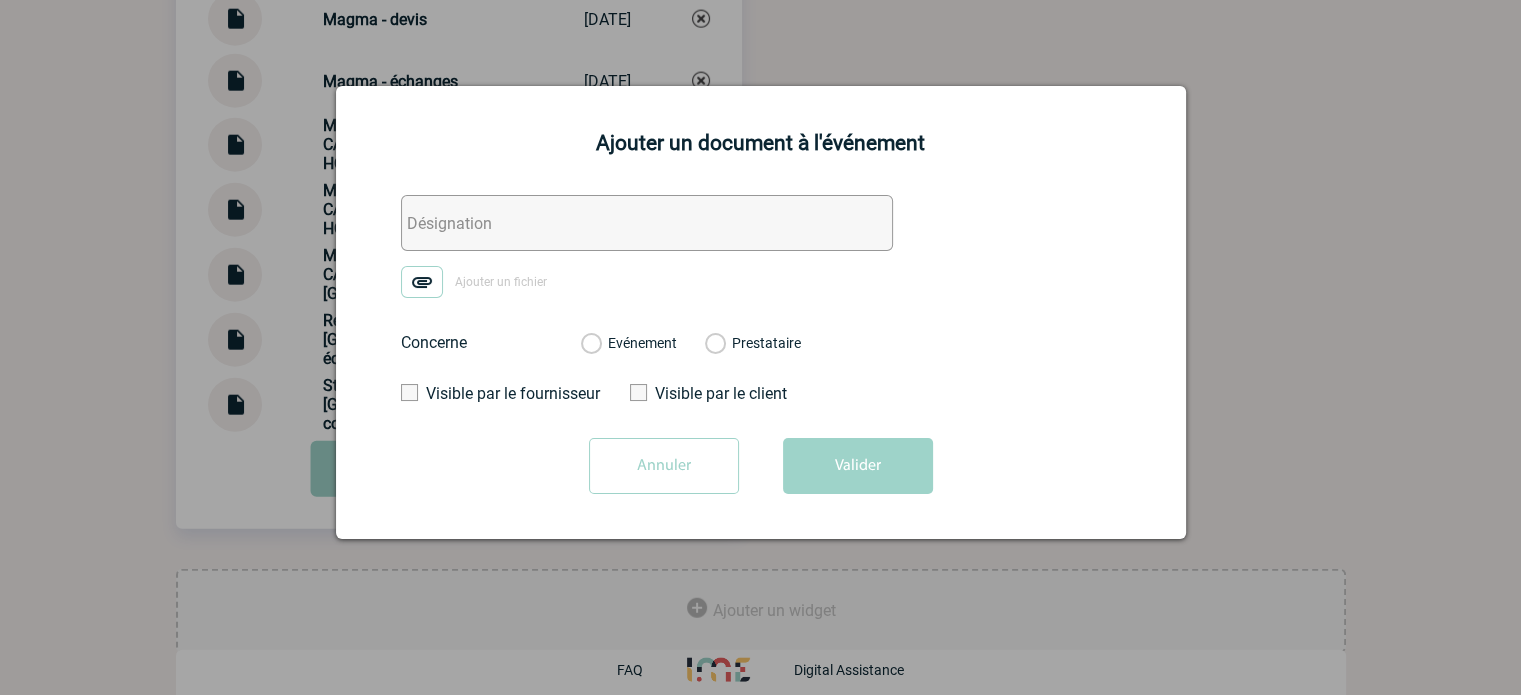 drag, startPoint x: 470, startPoint y: 228, endPoint x: 424, endPoint y: 264, distance: 58.412327 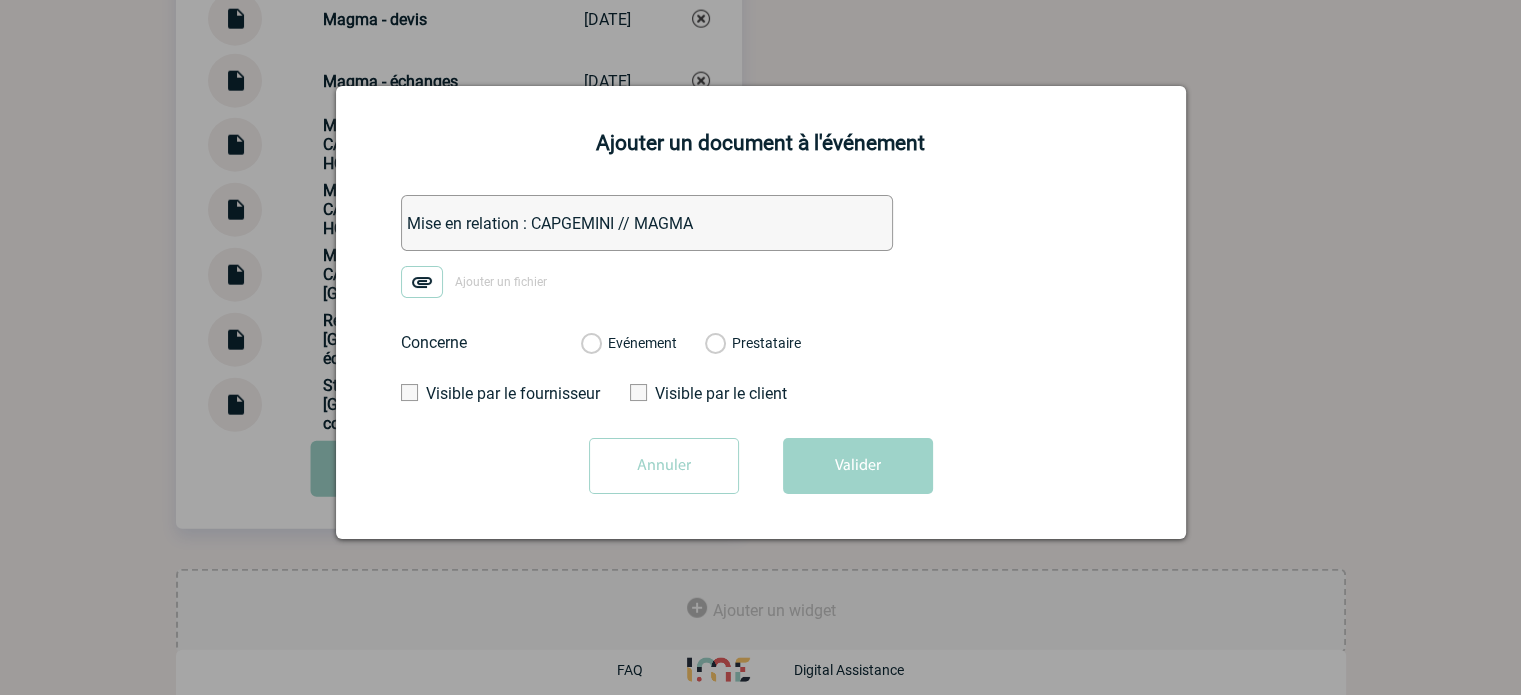 type on "Mise en relation : CAPGEMINI // MAGMA" 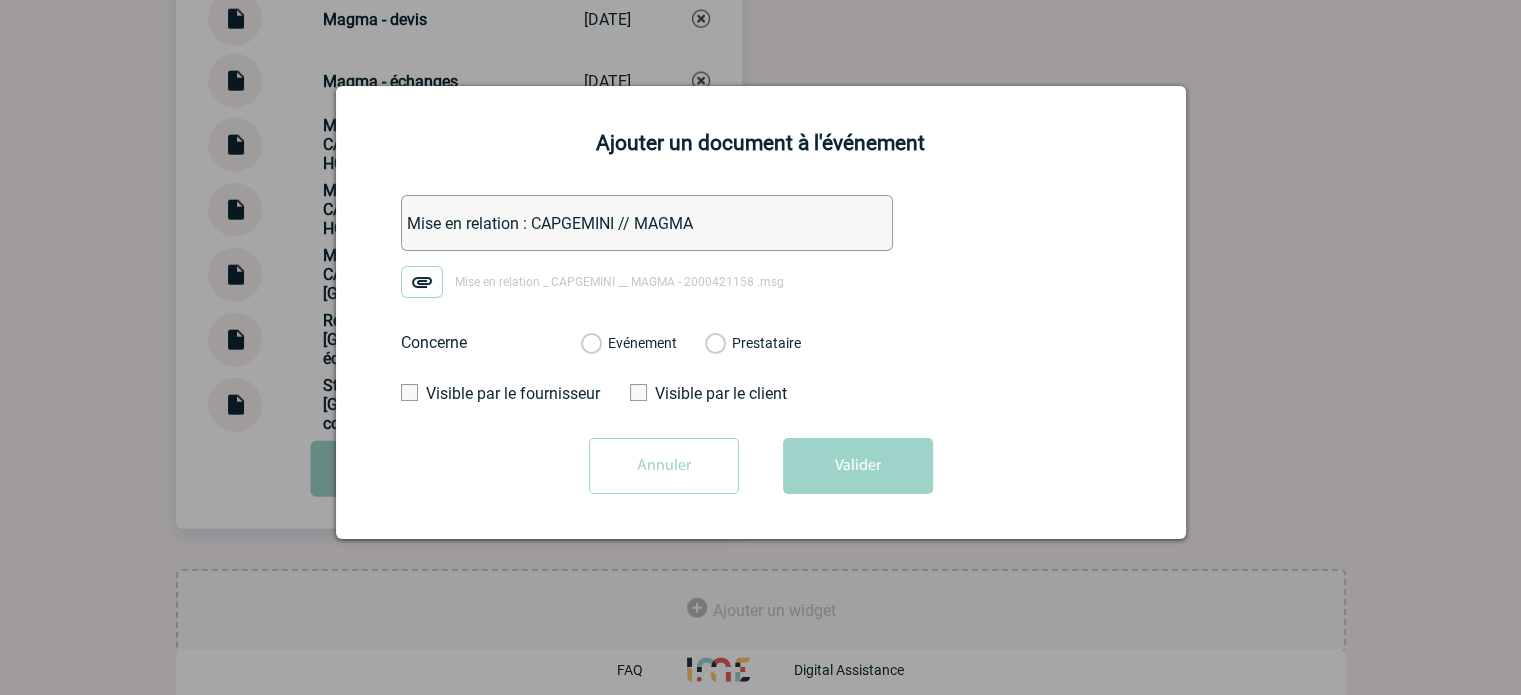 click on "Evénement" at bounding box center [590, 344] 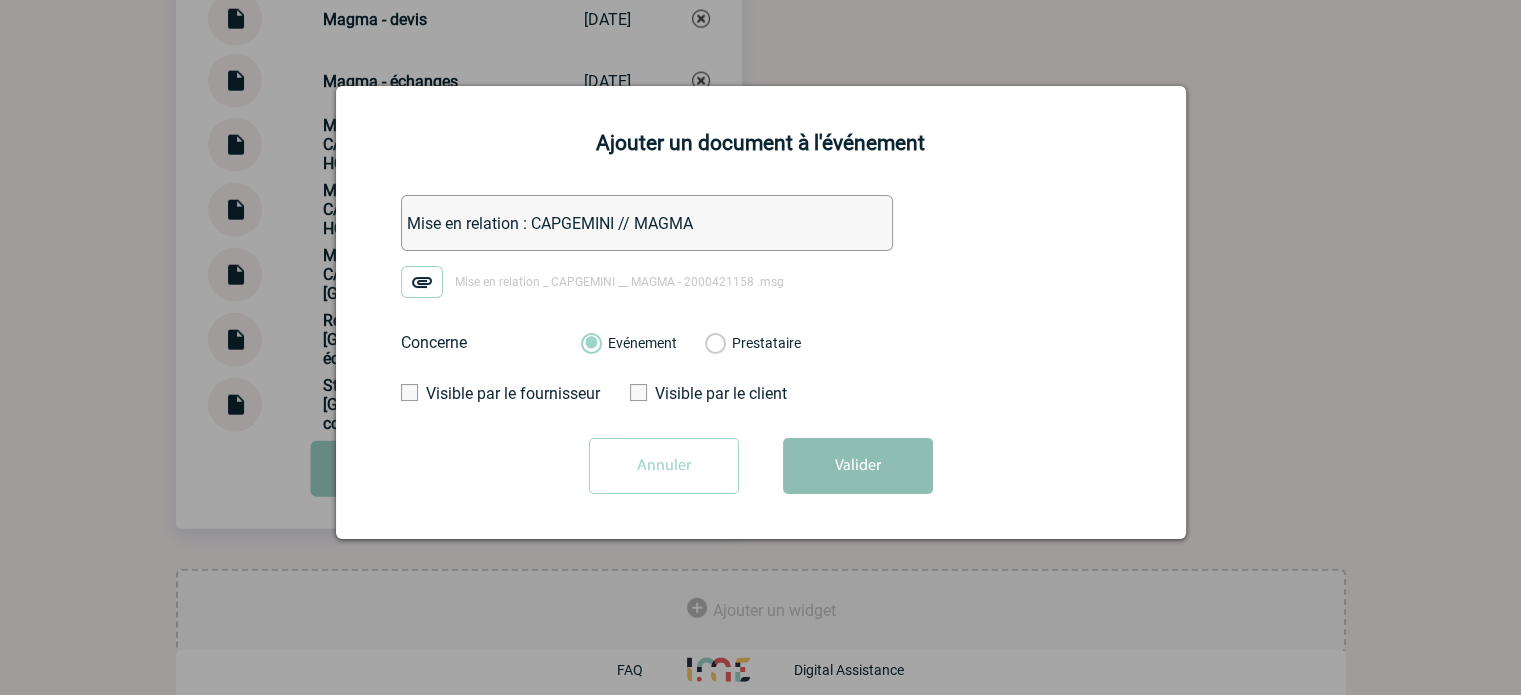 click on "Valider" at bounding box center (858, 466) 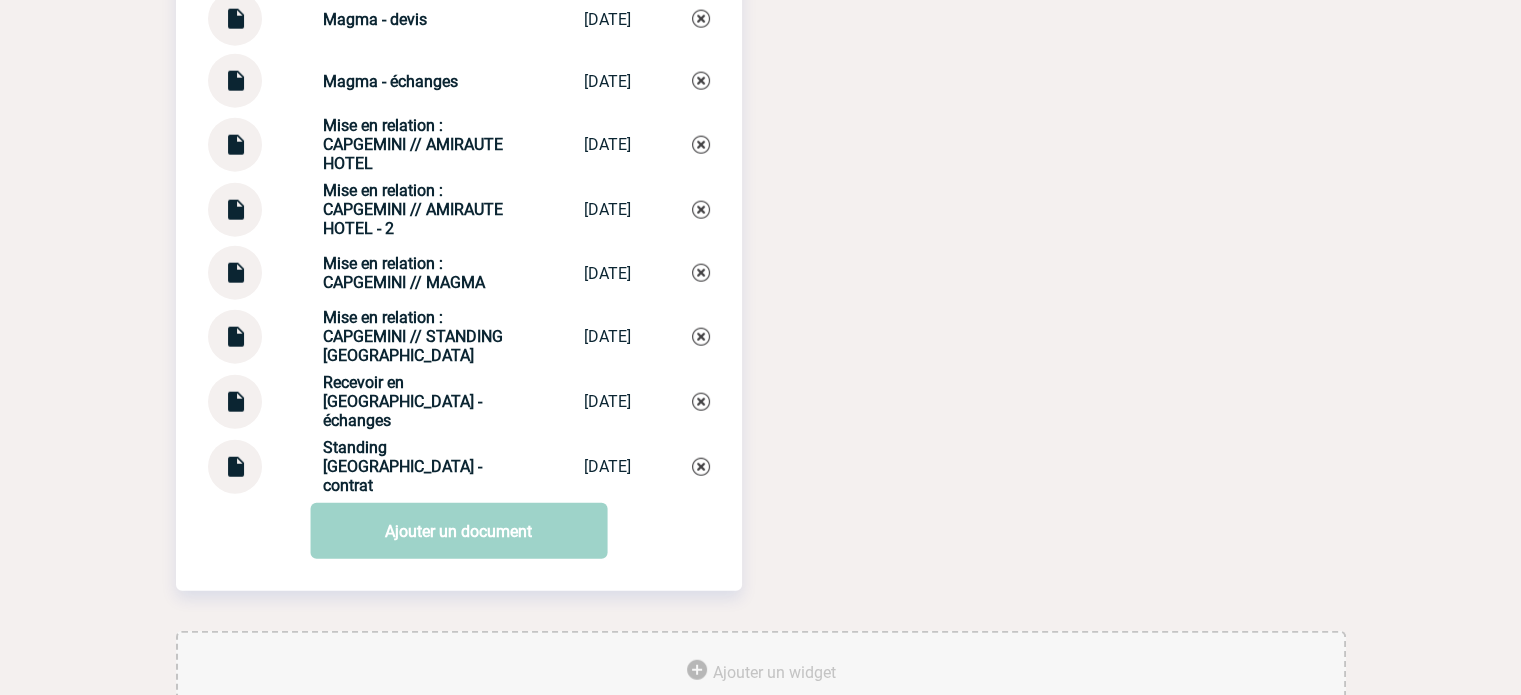 click on "Documents
CAPGEMINI - échanges
CAPGEMINI - é...
03/06/2025
HELP PAIEMENT
HELP PAIEMENT
10/07/2025
Standing Paris - échanges
Standing Paris...
02/06/2025
19/12/2024" at bounding box center [459, -641] 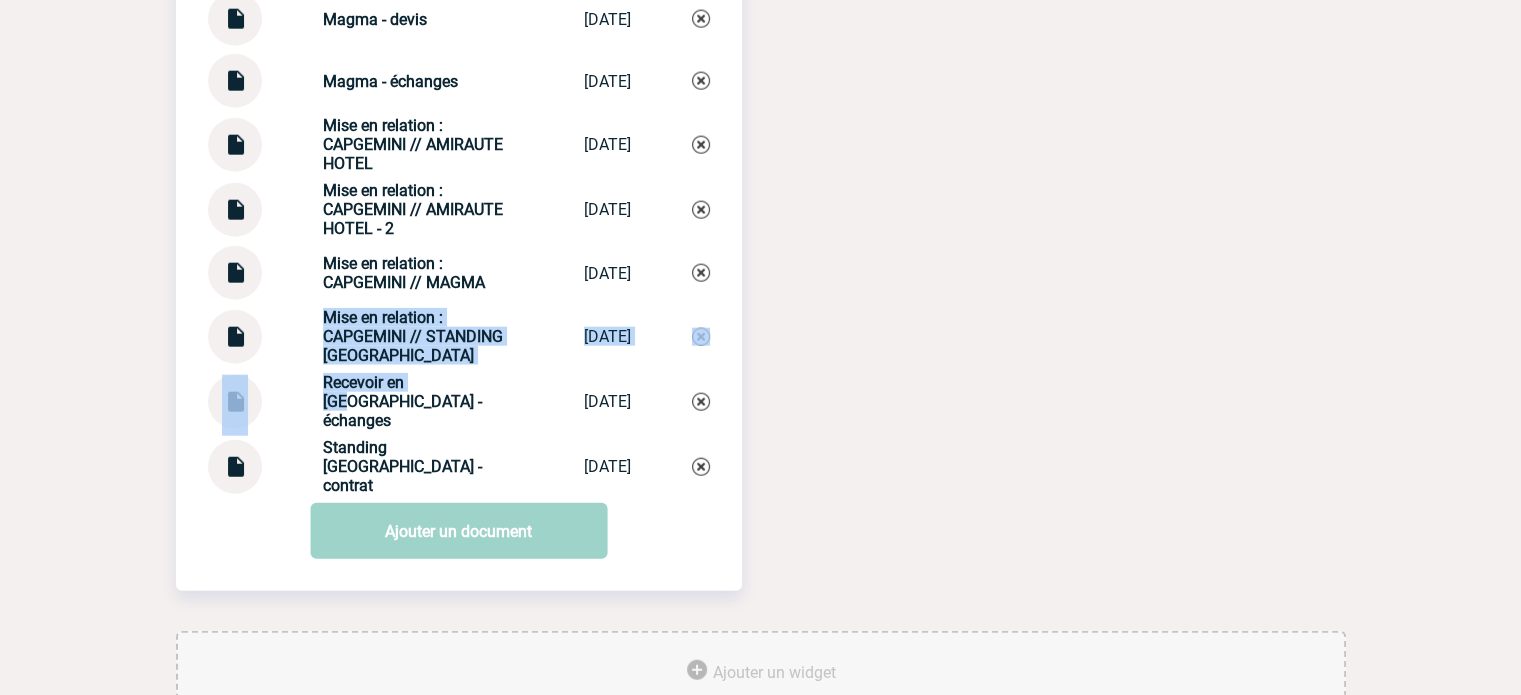drag, startPoint x: 308, startPoint y: 306, endPoint x: 420, endPoint y: 360, distance: 124.33825 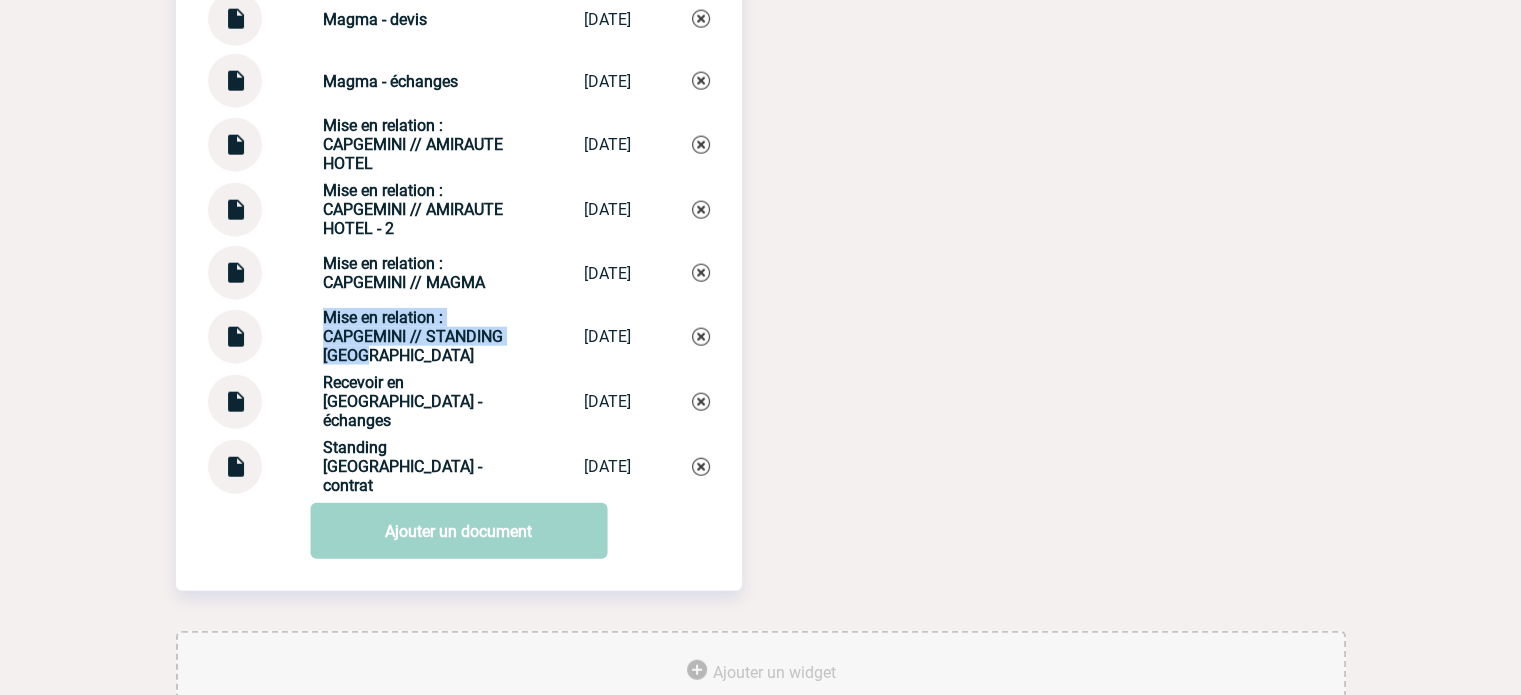 drag, startPoint x: 304, startPoint y: 302, endPoint x: 363, endPoint y: 340, distance: 70.178345 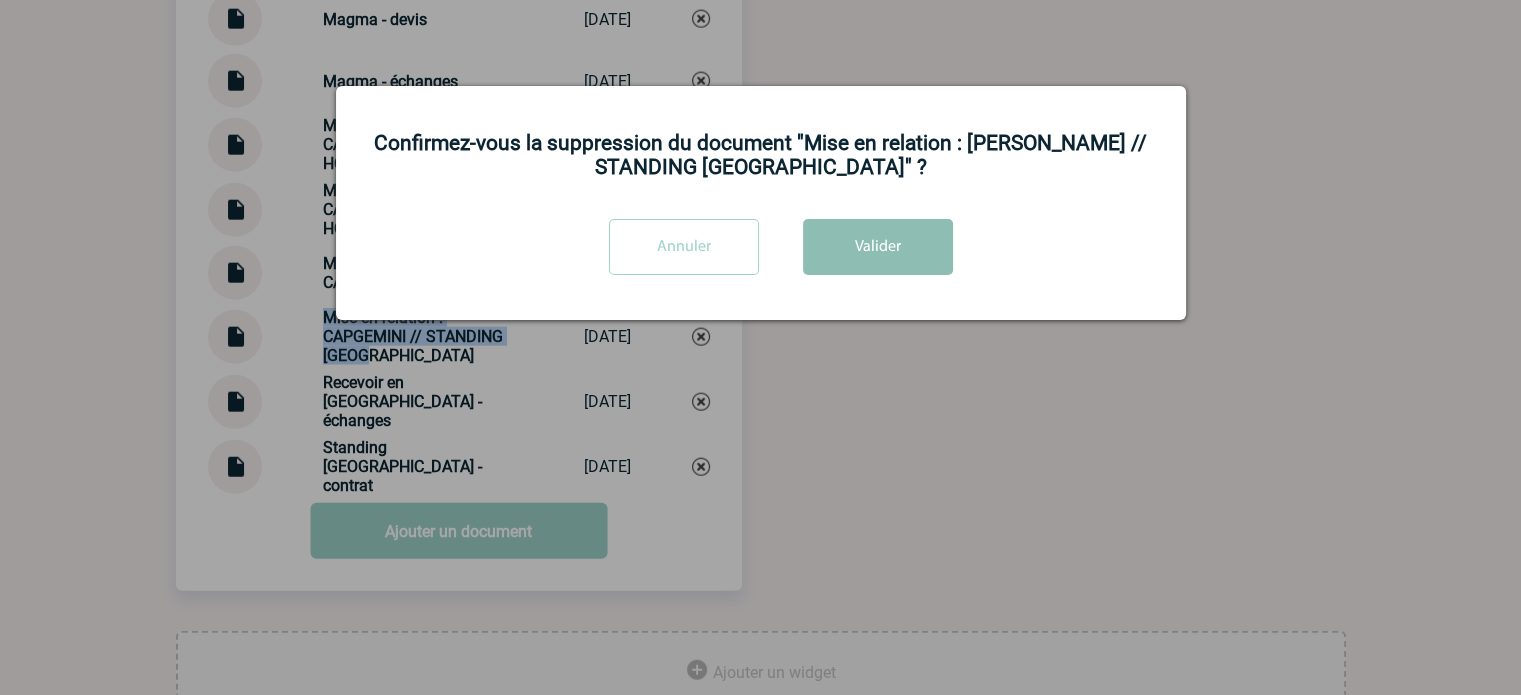 click on "Valider" at bounding box center (878, 247) 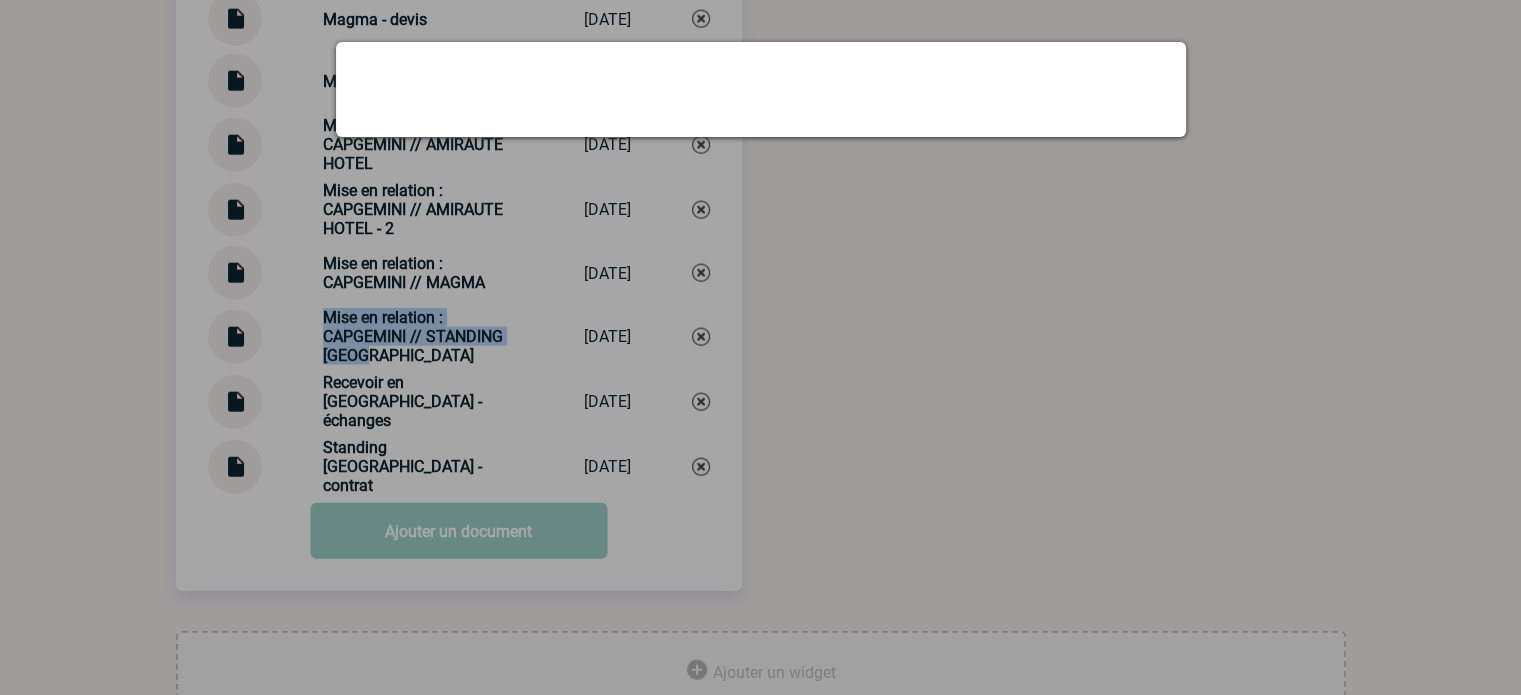 scroll, scrollTop: 4774, scrollLeft: 0, axis: vertical 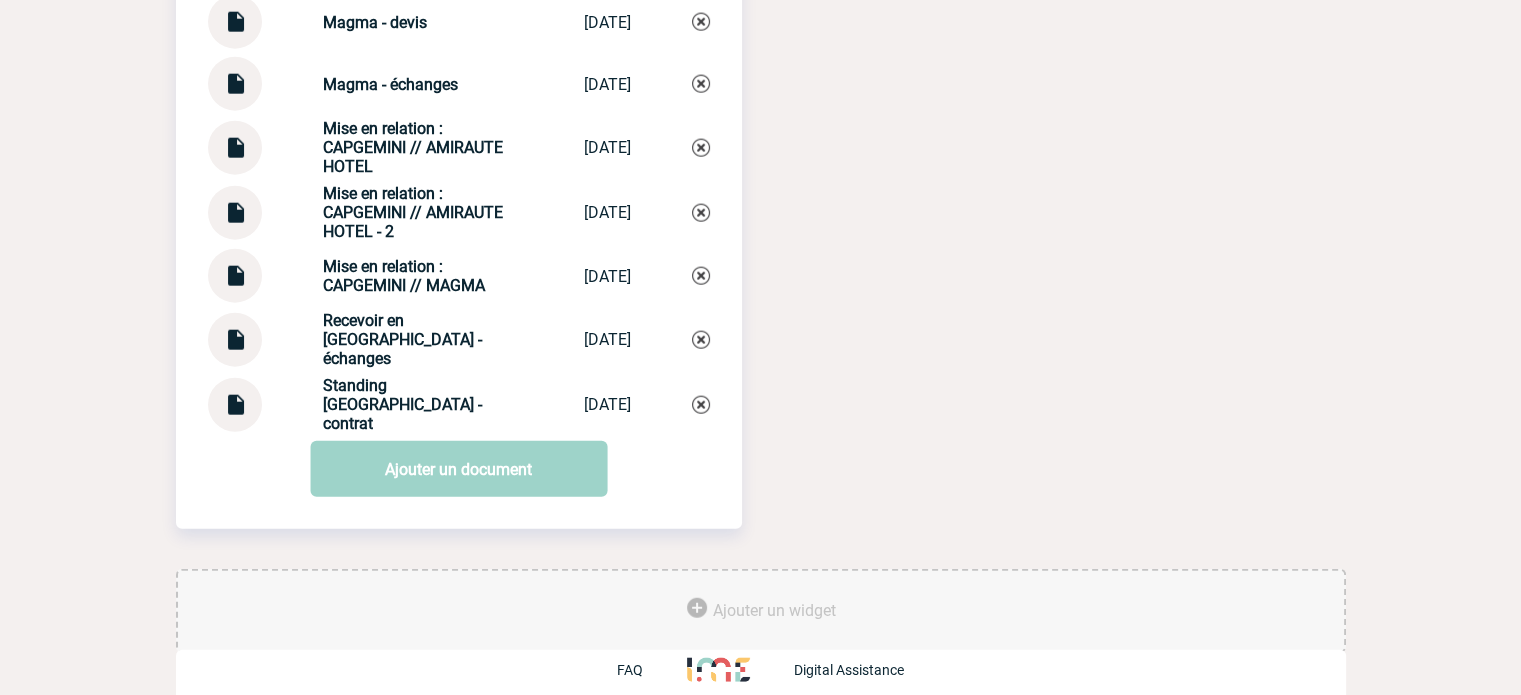 click on "Ajouter un document" at bounding box center [458, 469] 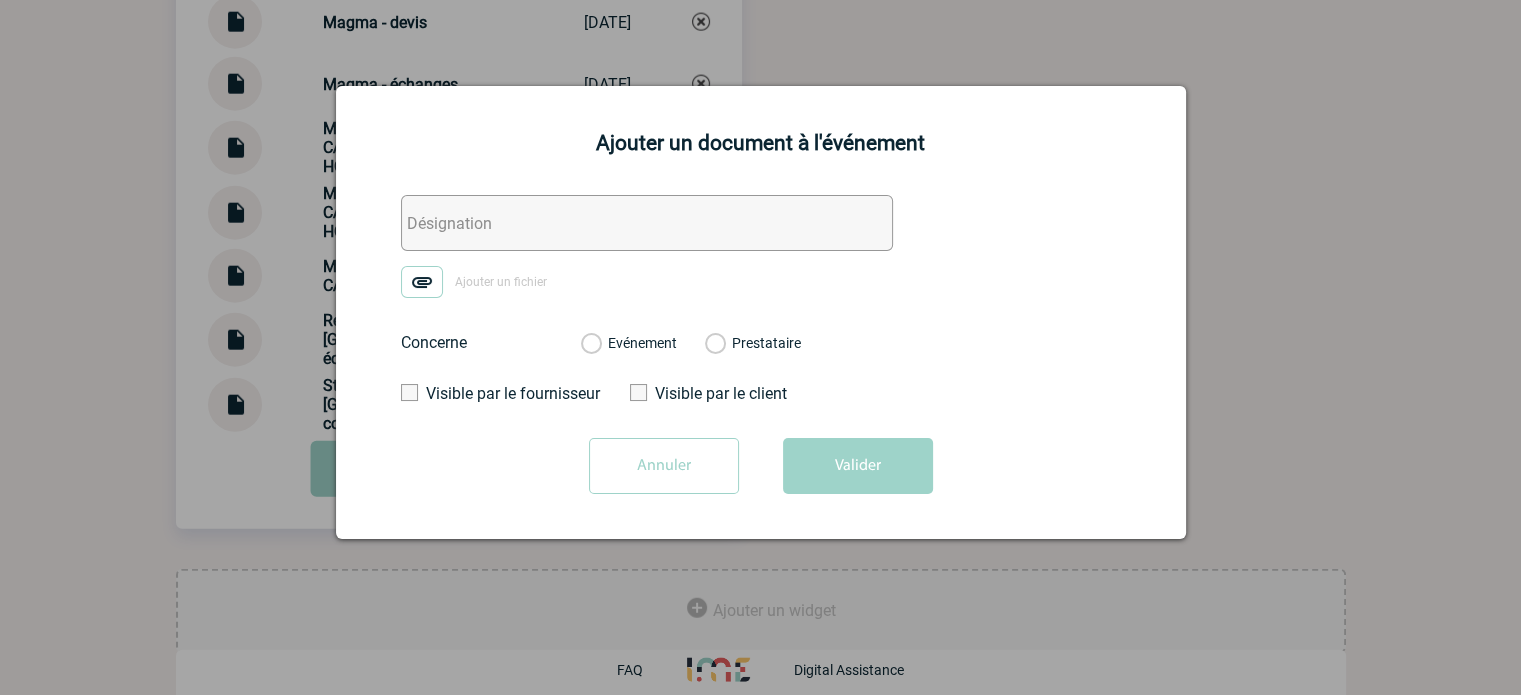 drag, startPoint x: 460, startPoint y: 224, endPoint x: 422, endPoint y: 271, distance: 60.440052 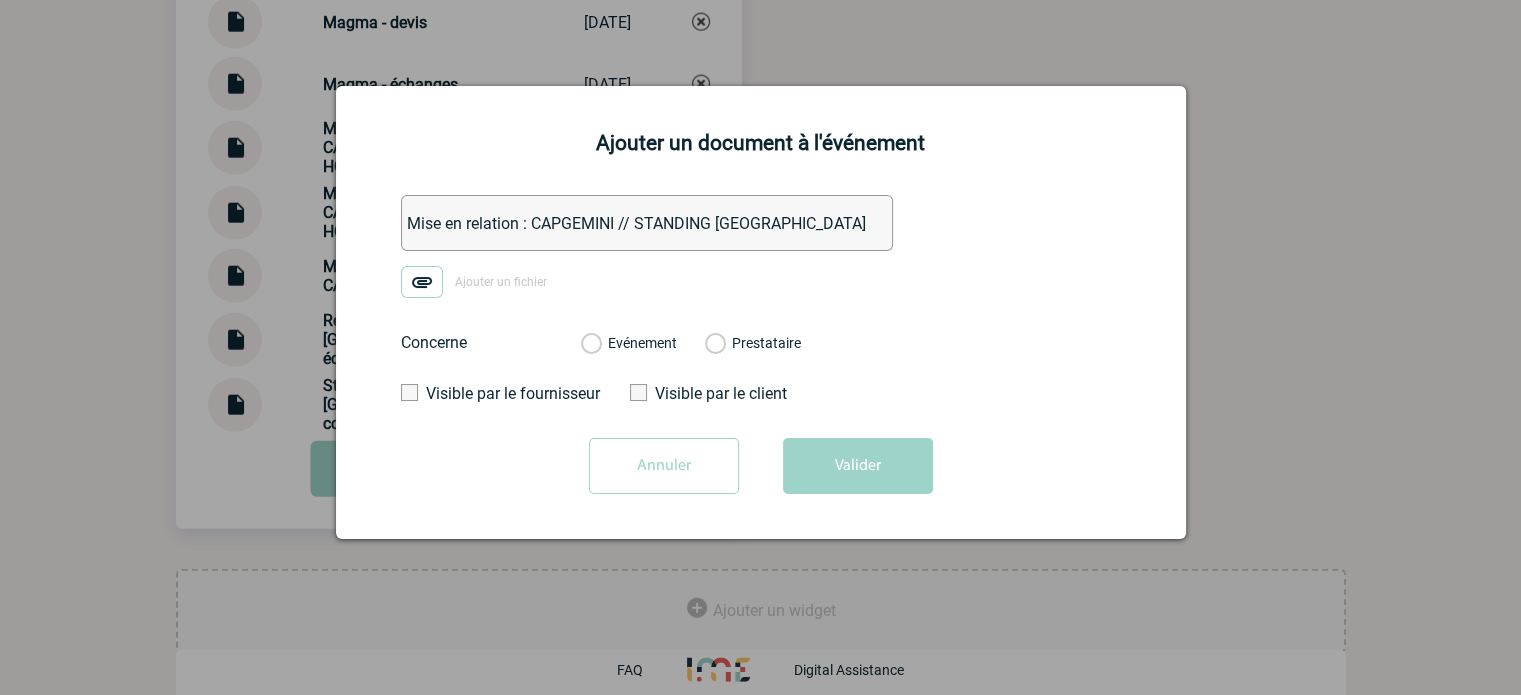 type on "Mise en relation : CAPGEMINI // STANDING PARIS" 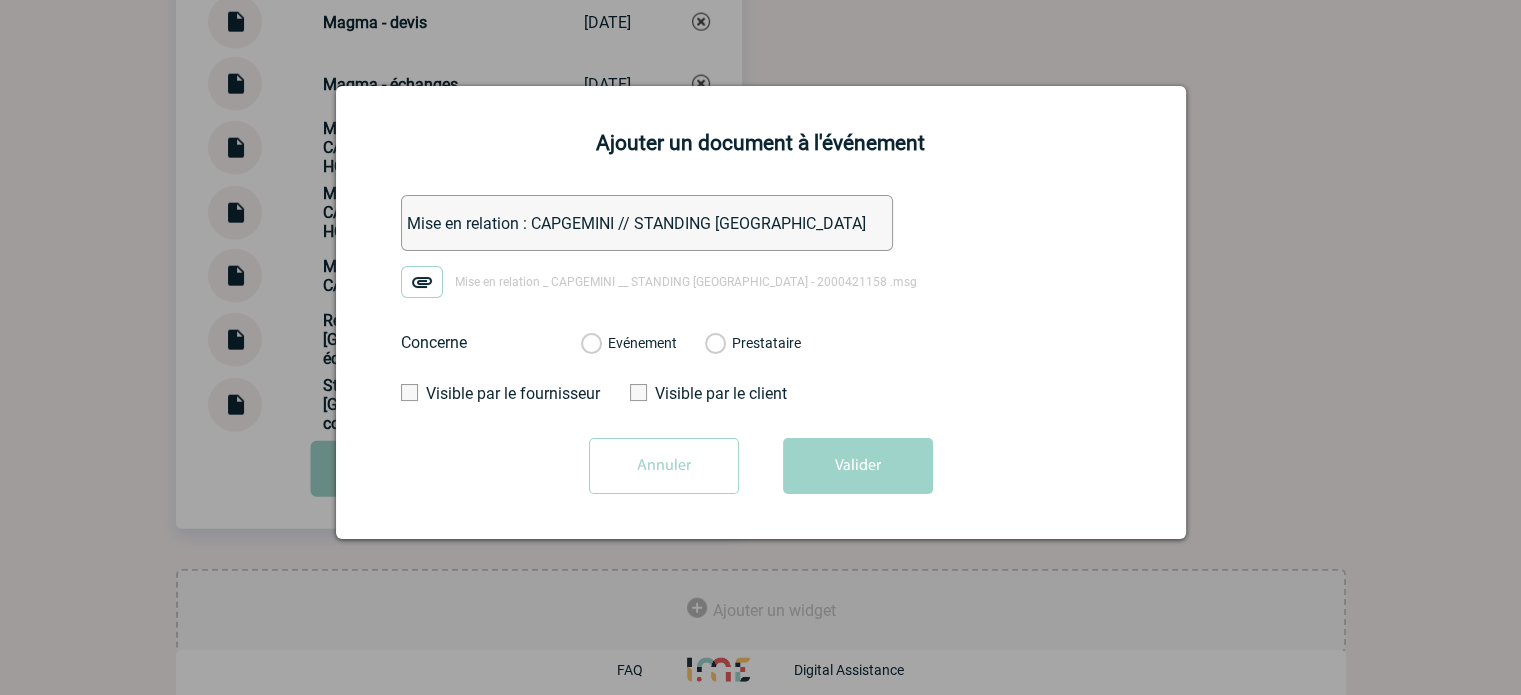 click on "Evénement" at bounding box center (590, 344) 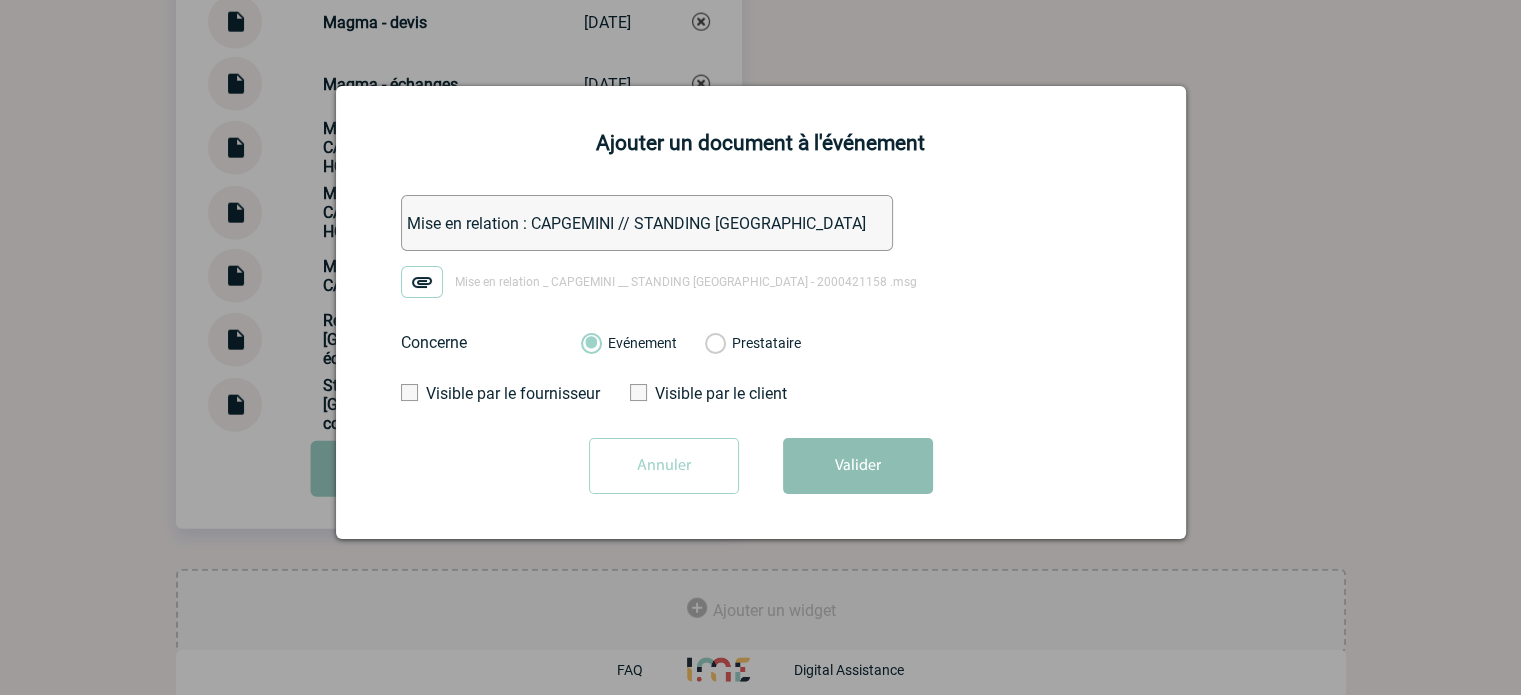 click on "Valider" at bounding box center [858, 466] 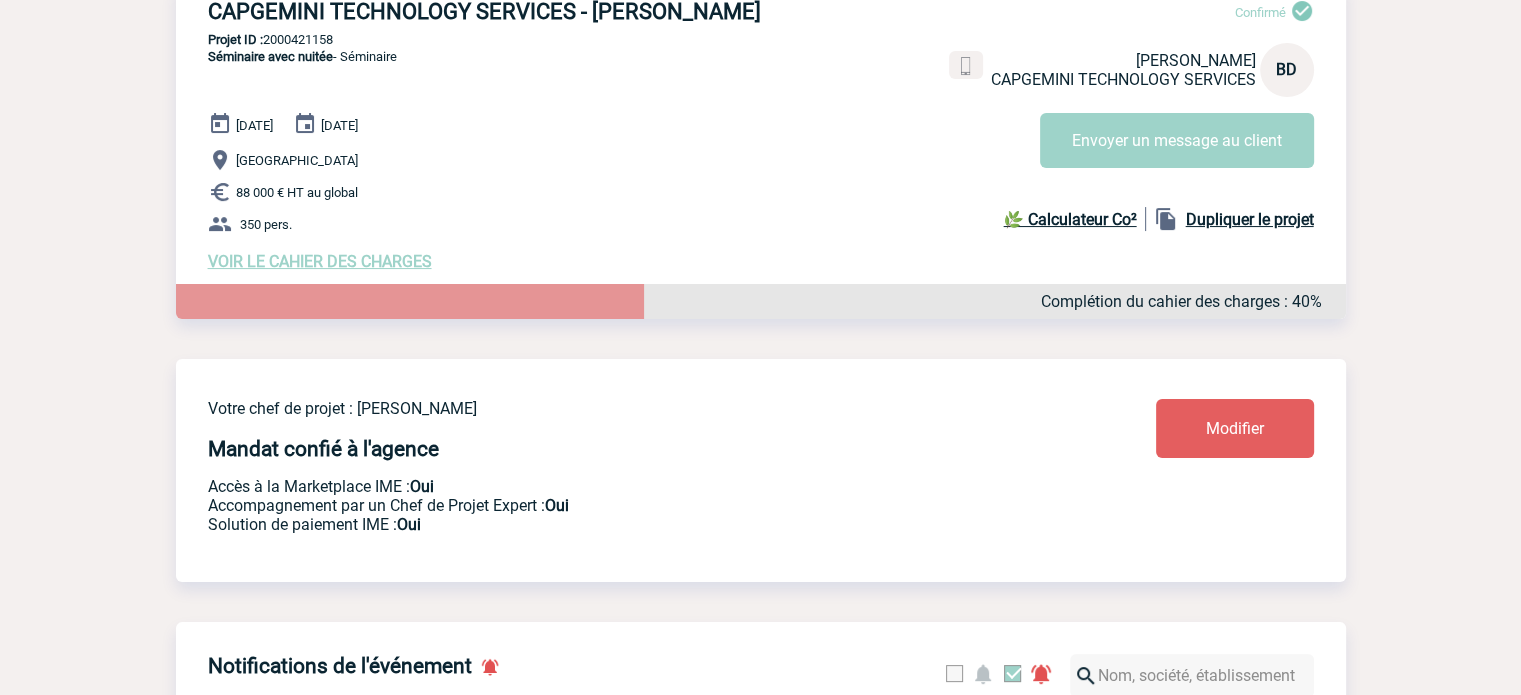scroll, scrollTop: 0, scrollLeft: 0, axis: both 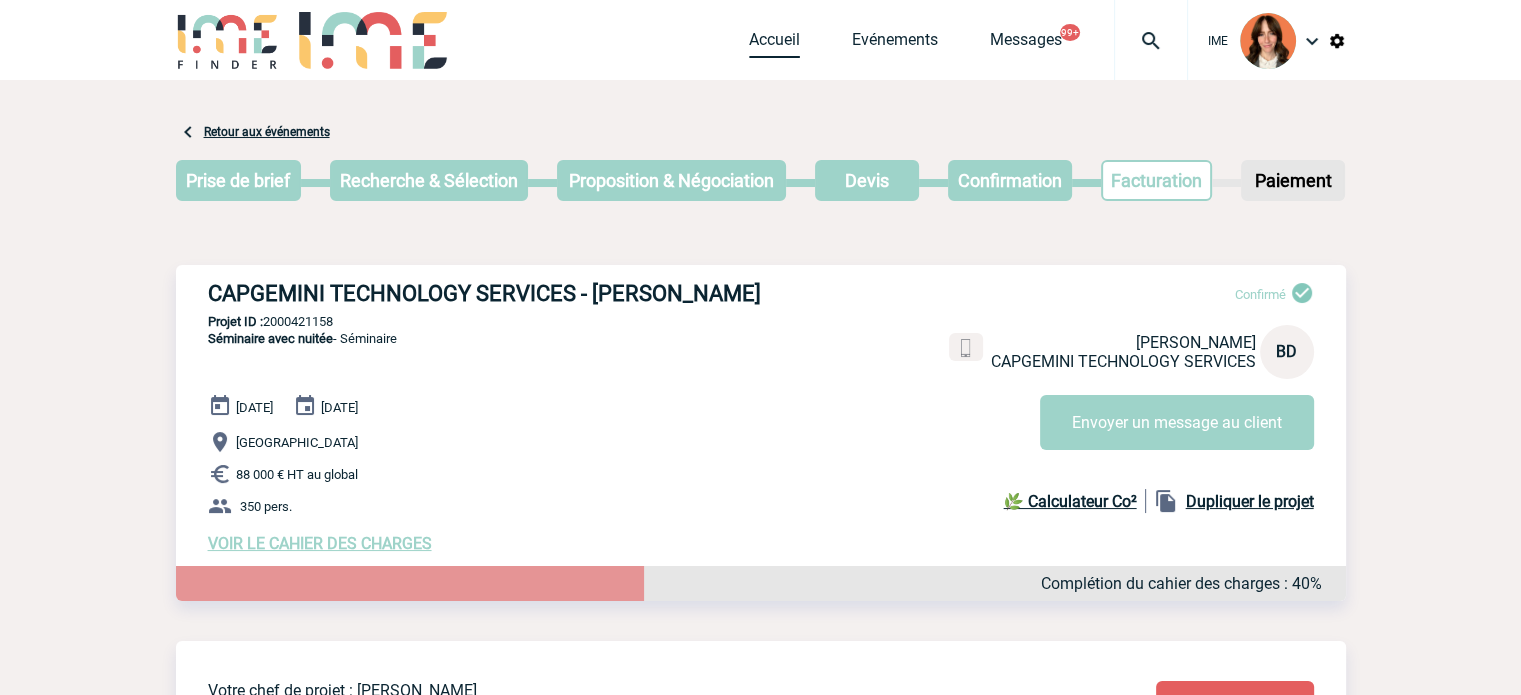 click on "Accueil" at bounding box center (774, 44) 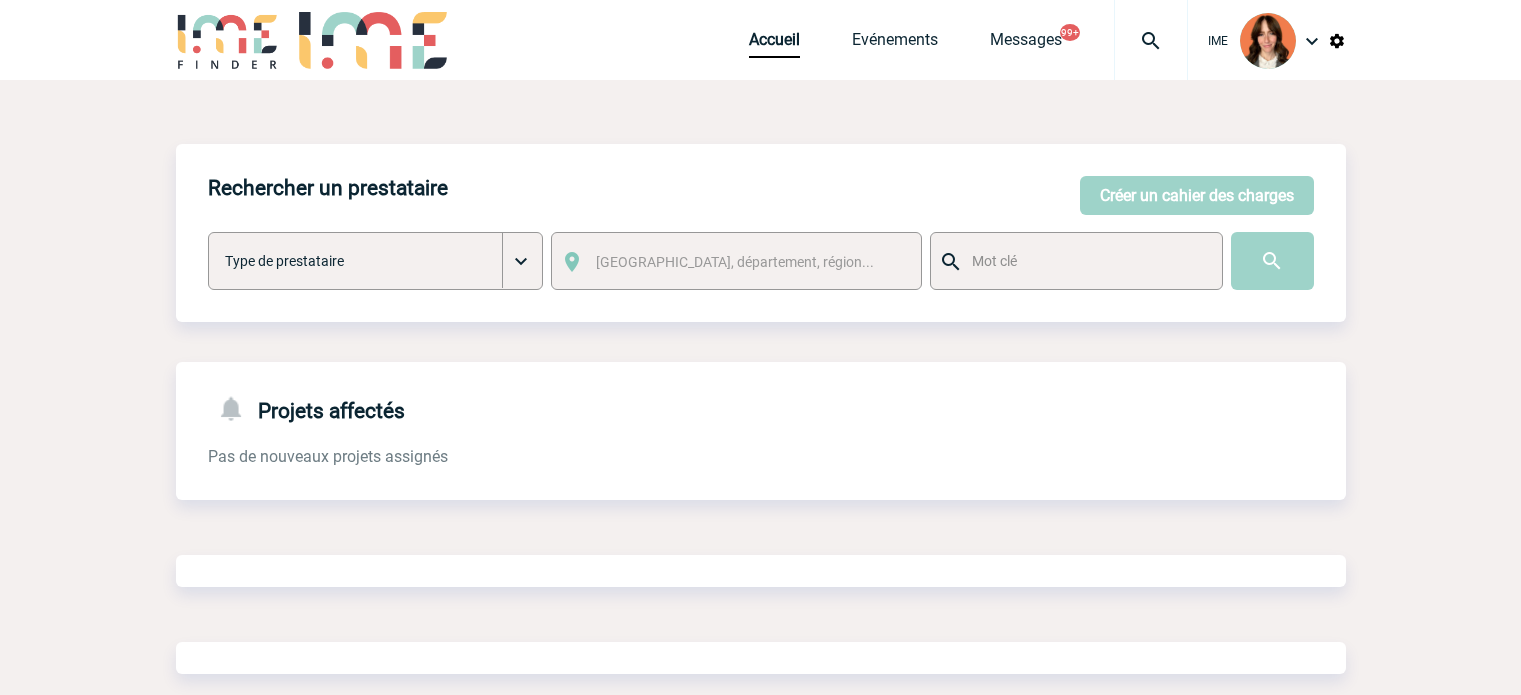 scroll, scrollTop: 0, scrollLeft: 0, axis: both 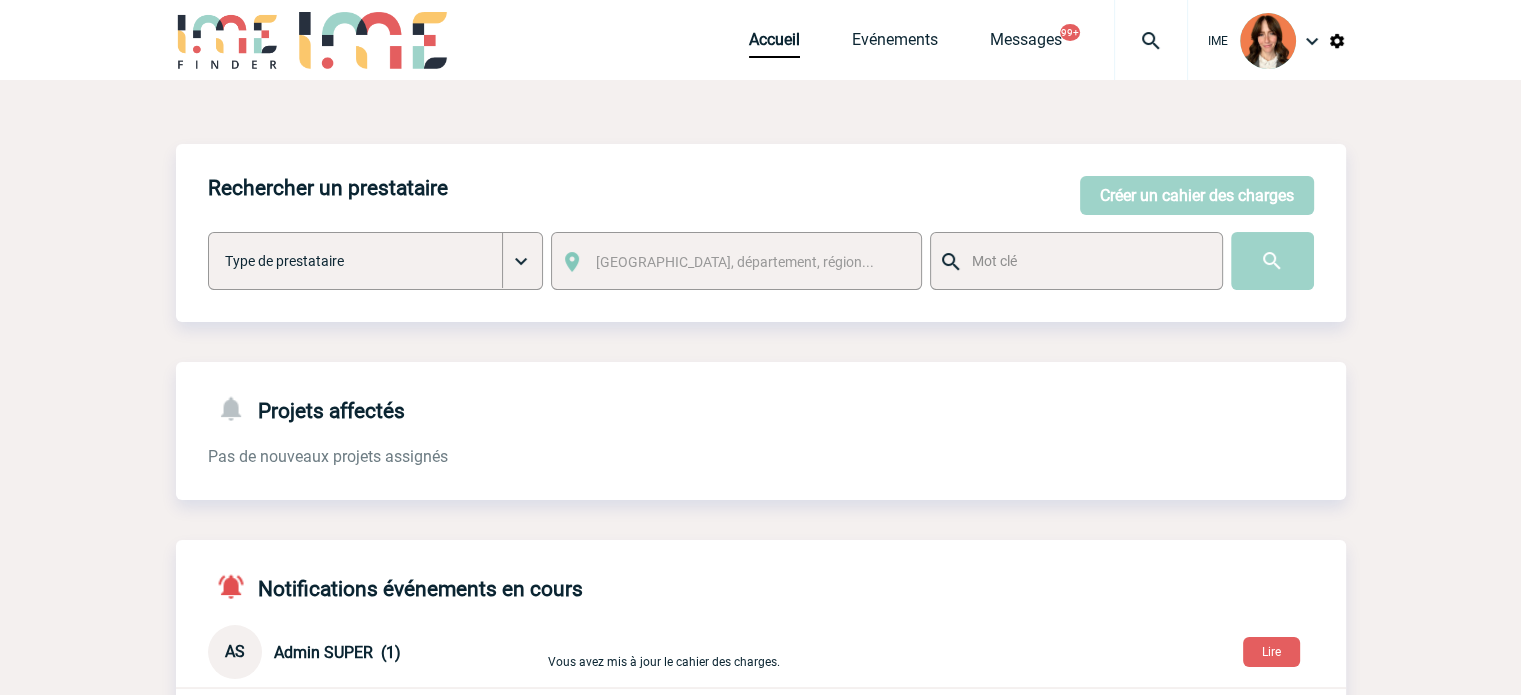 click at bounding box center (1151, 40) 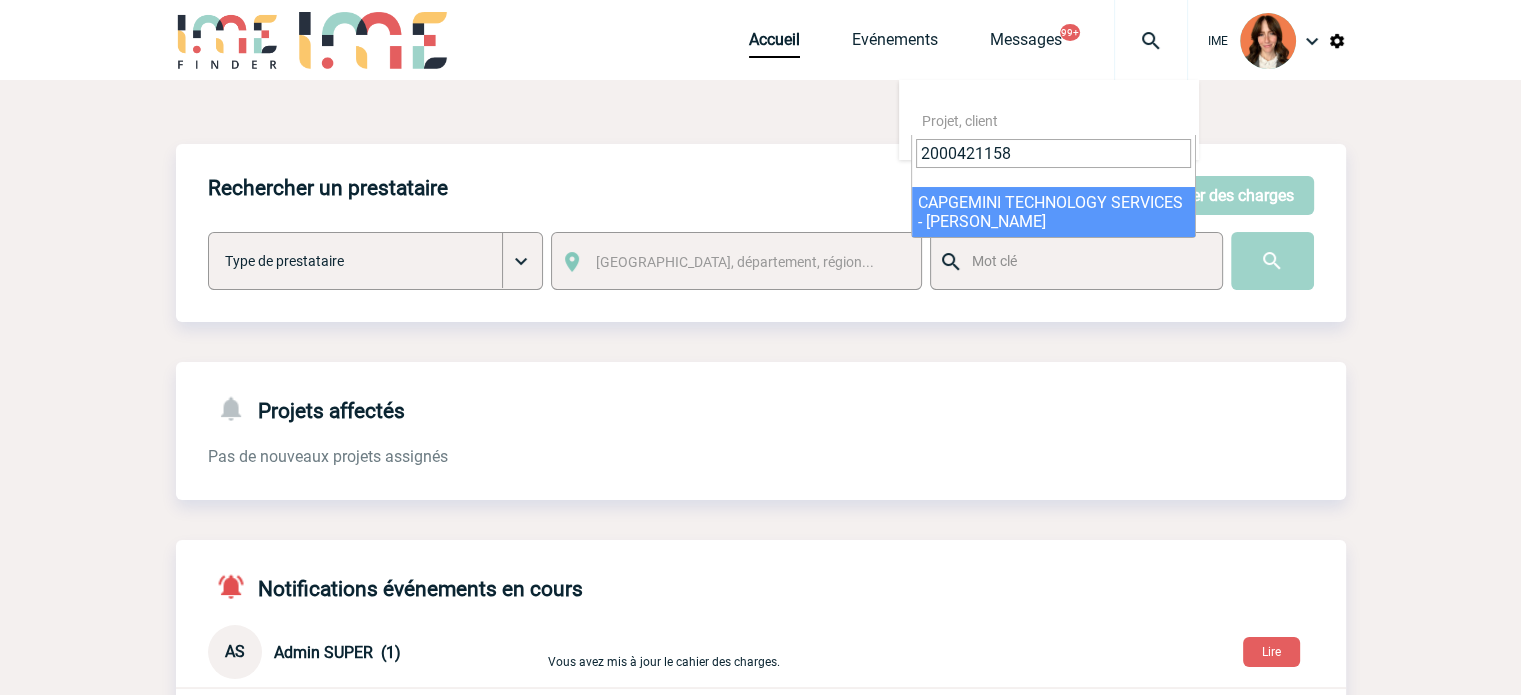type on "2000421158" 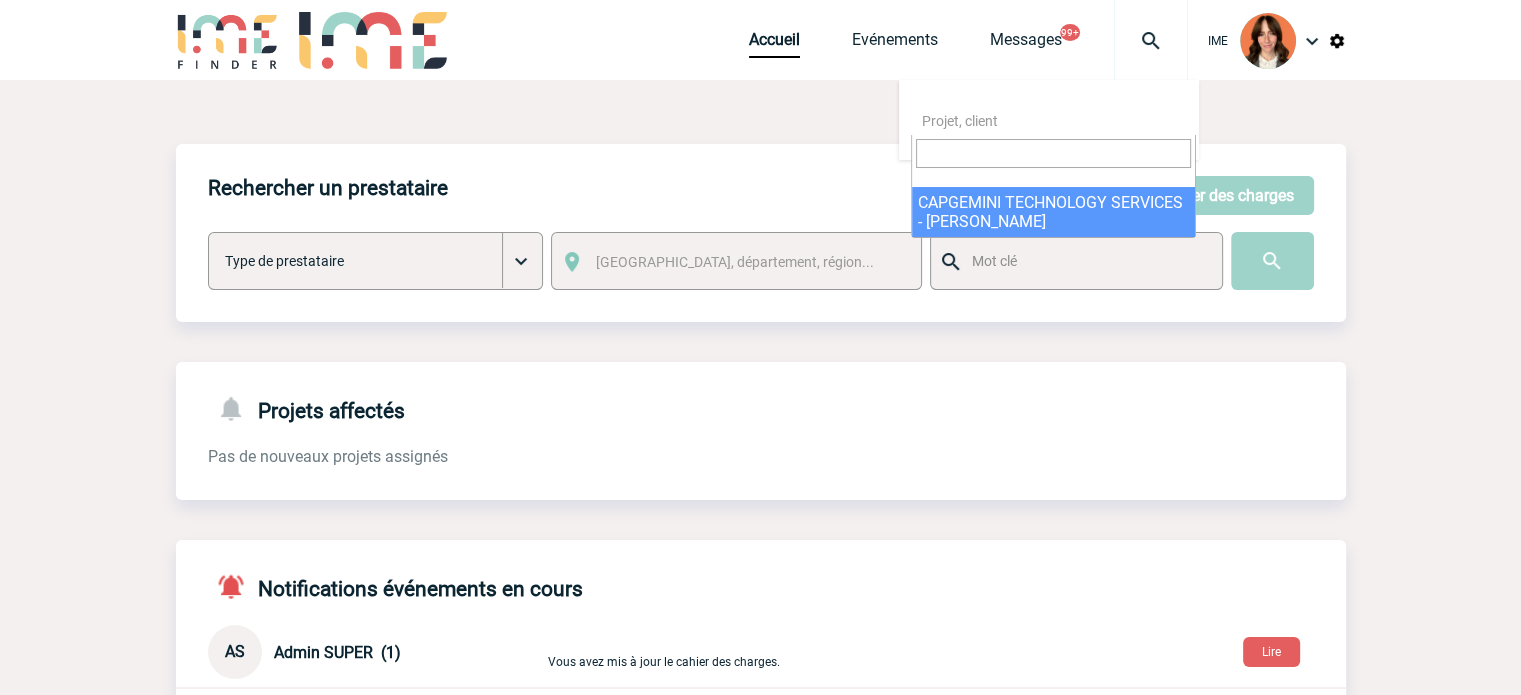 select on "20659" 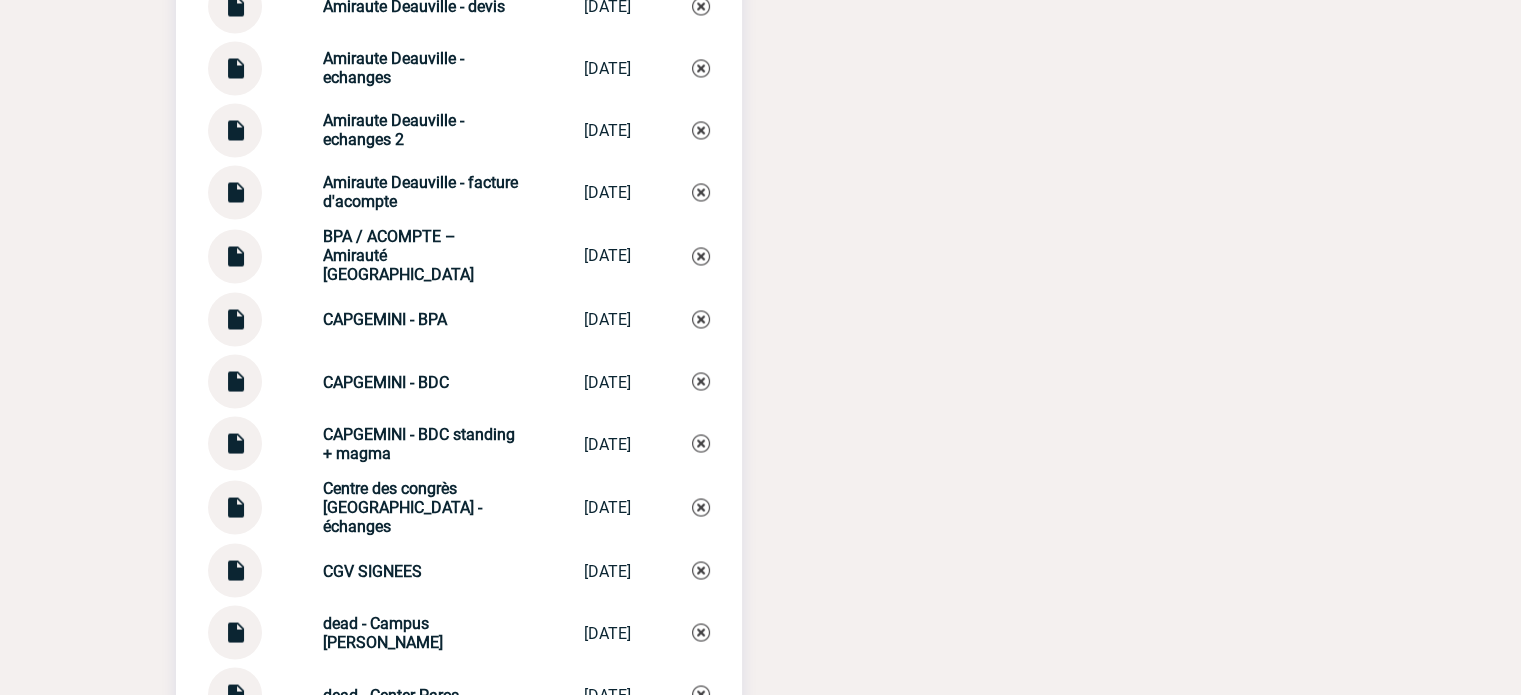 scroll, scrollTop: 3400, scrollLeft: 0, axis: vertical 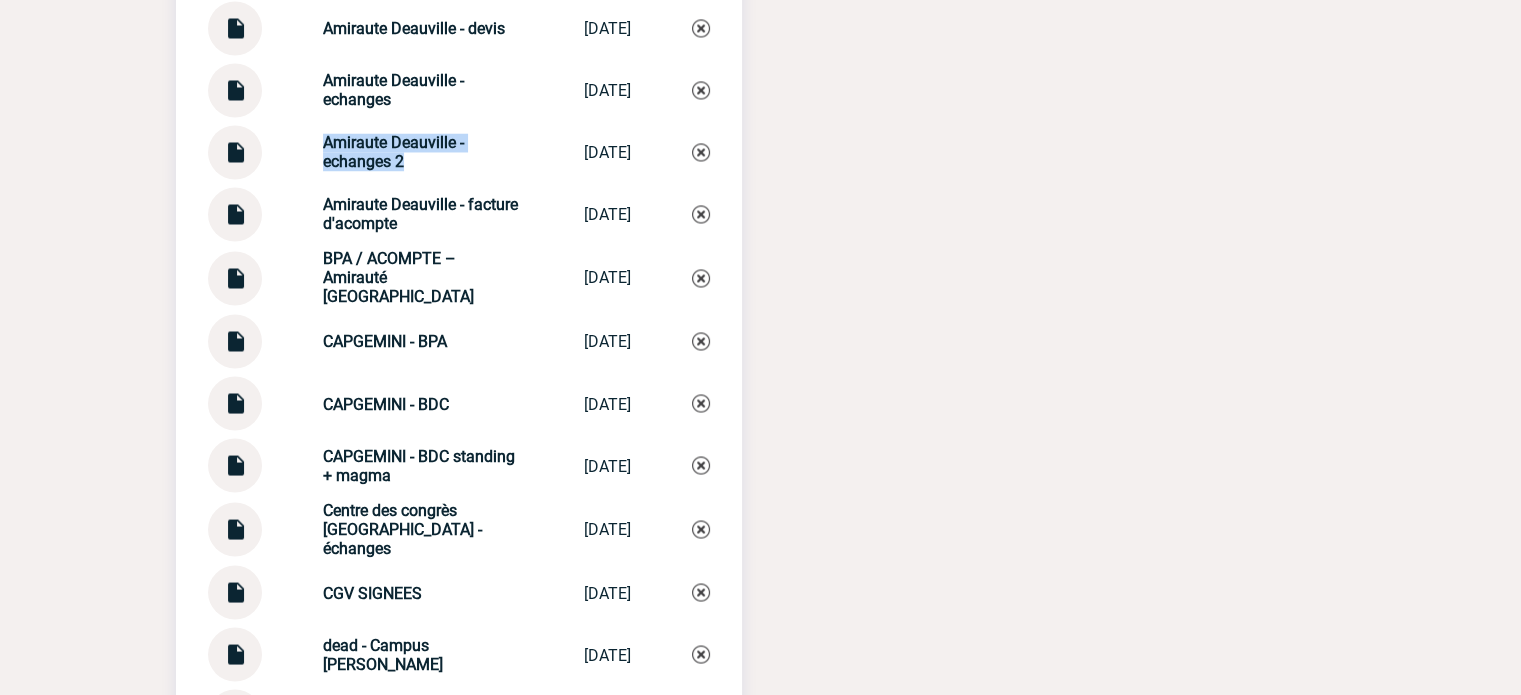 drag, startPoint x: 304, startPoint y: 154, endPoint x: 429, endPoint y: 174, distance: 126.58989 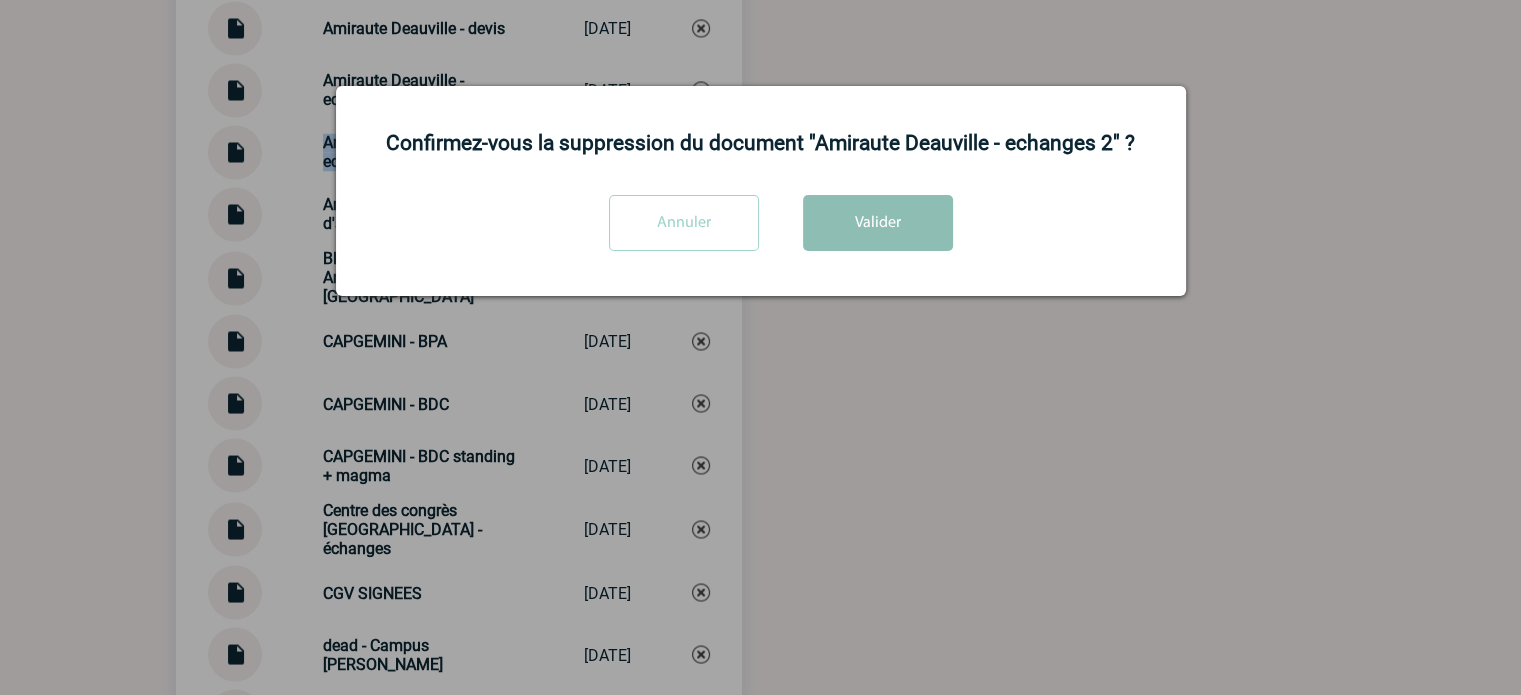 click on "Valider" at bounding box center [878, 223] 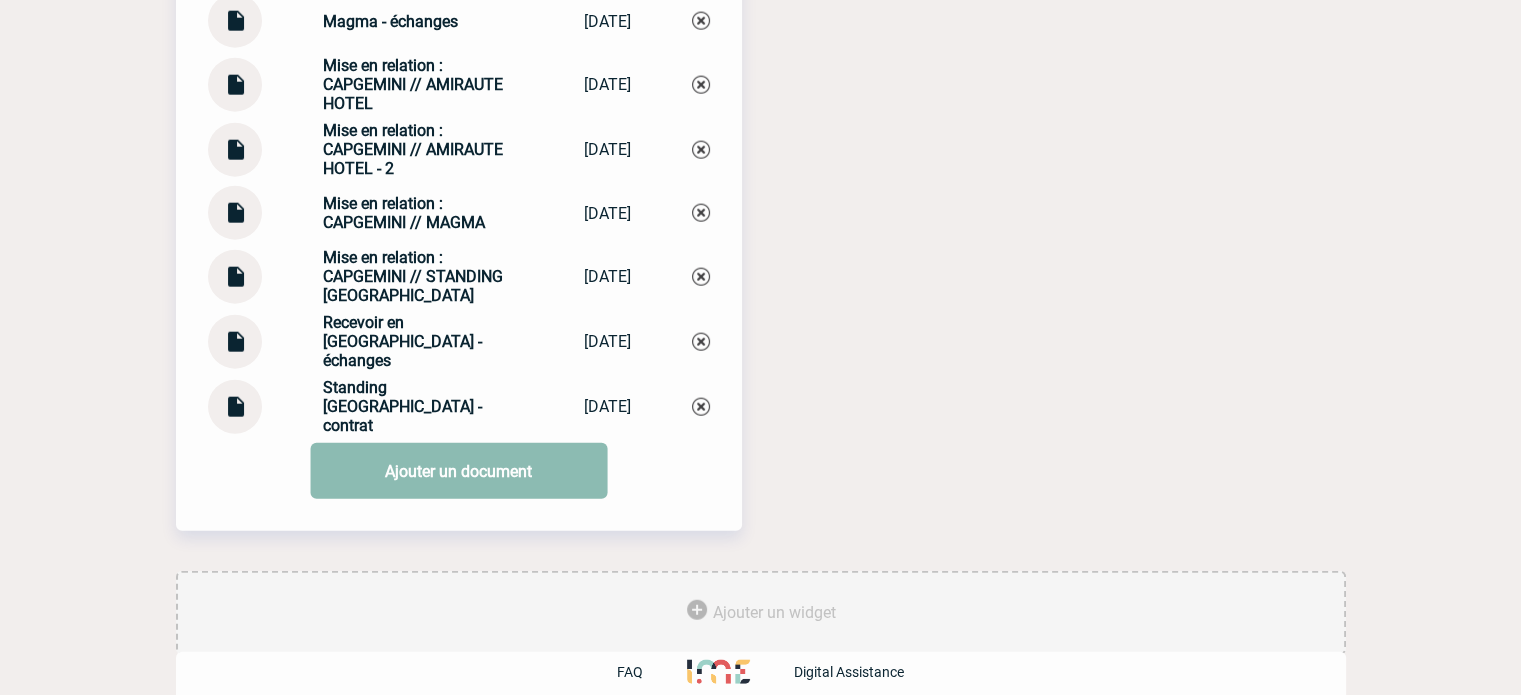 scroll, scrollTop: 4777, scrollLeft: 0, axis: vertical 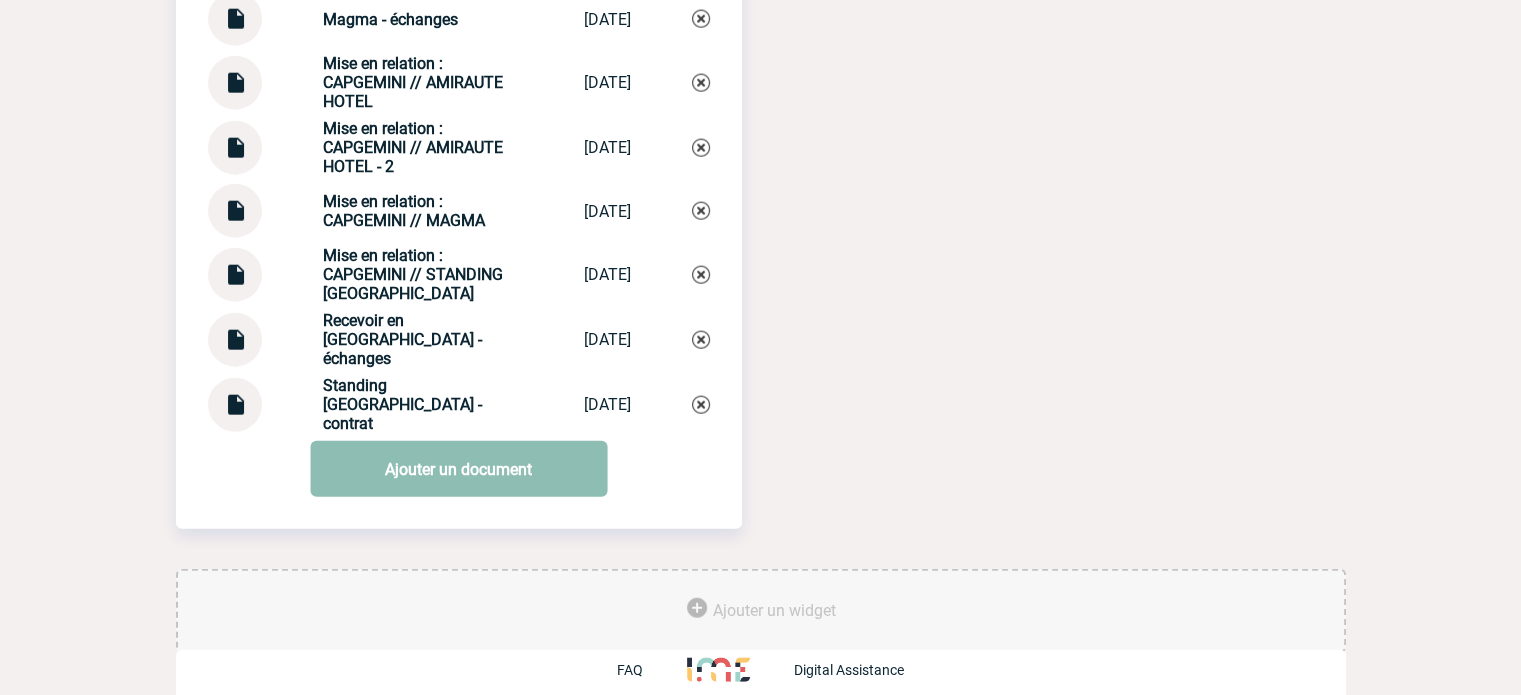 click on "Ajouter un document" at bounding box center [458, 469] 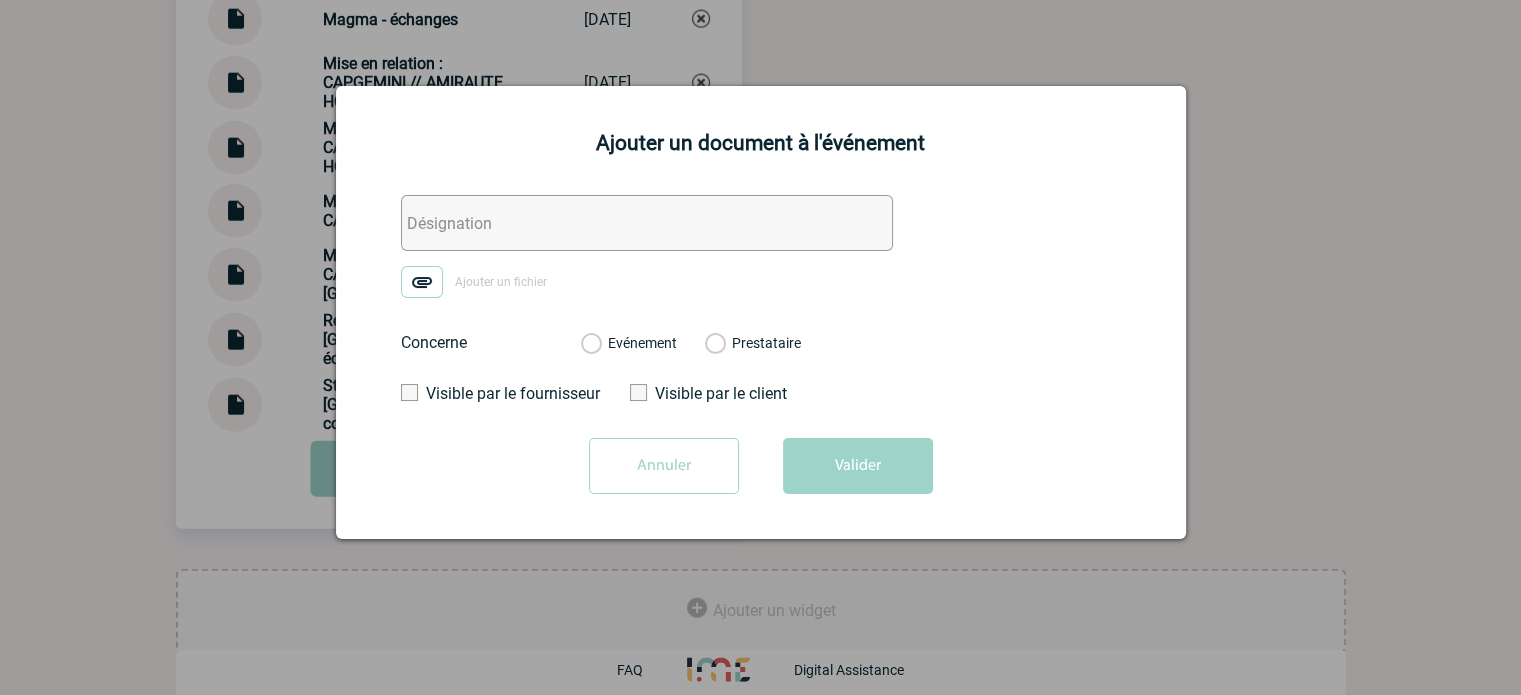 drag, startPoint x: 435, startPoint y: 213, endPoint x: 437, endPoint y: 235, distance: 22.090721 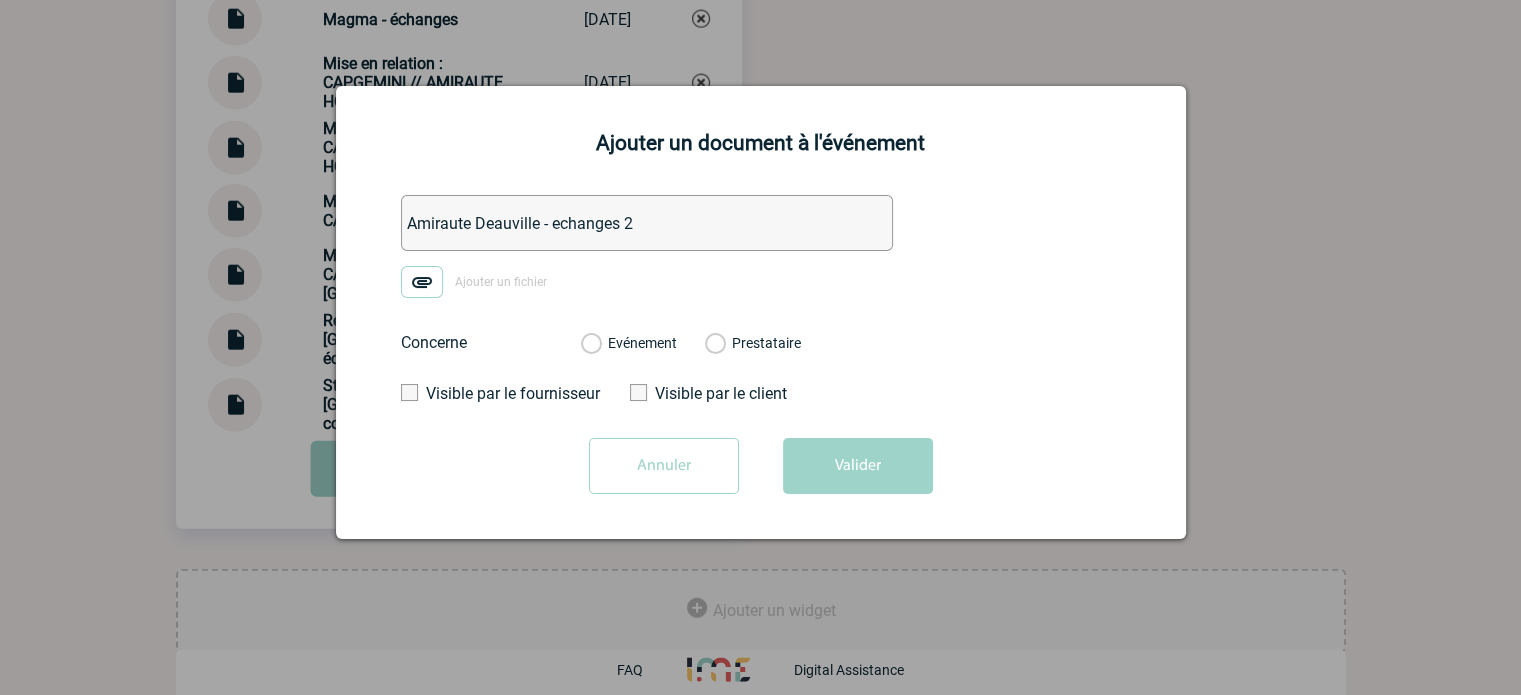 type on "Amiraute Deauville - echanges 2" 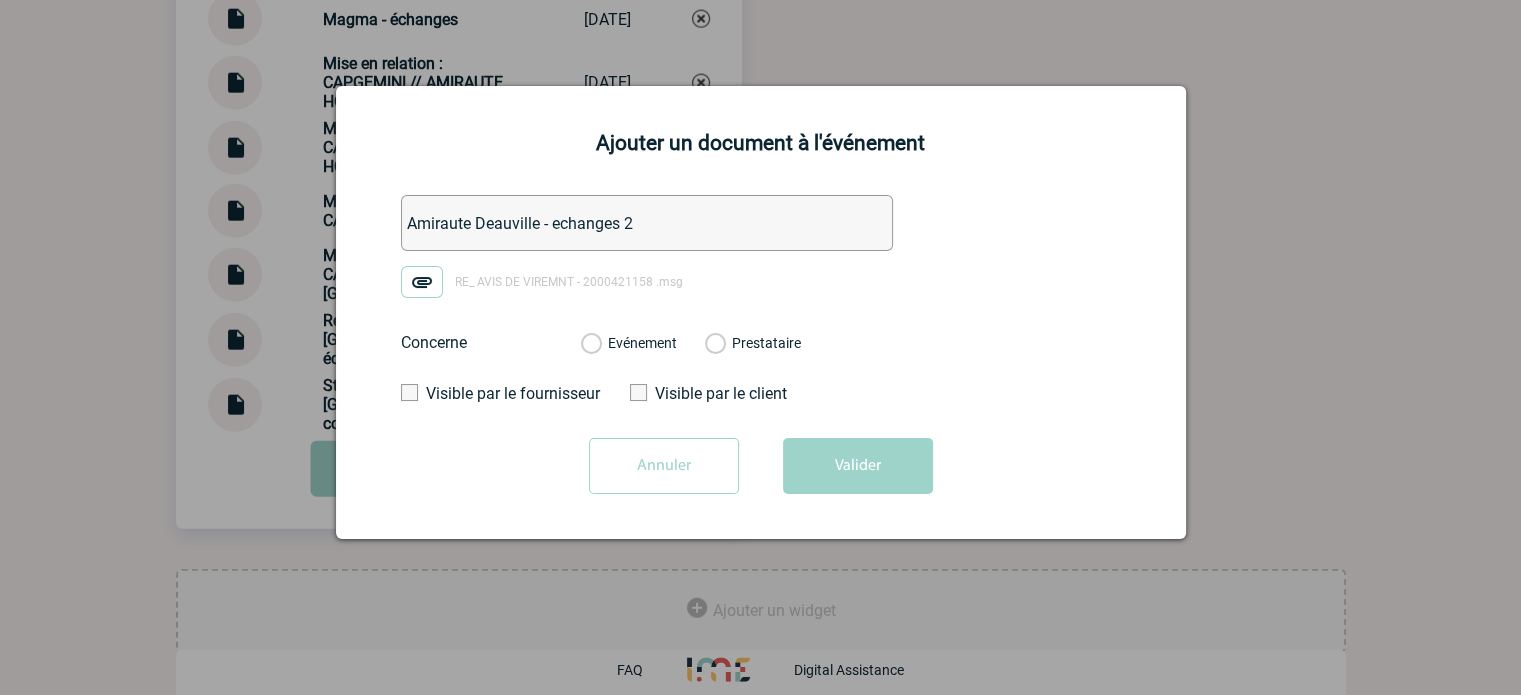click on "Evénement" at bounding box center (590, 344) 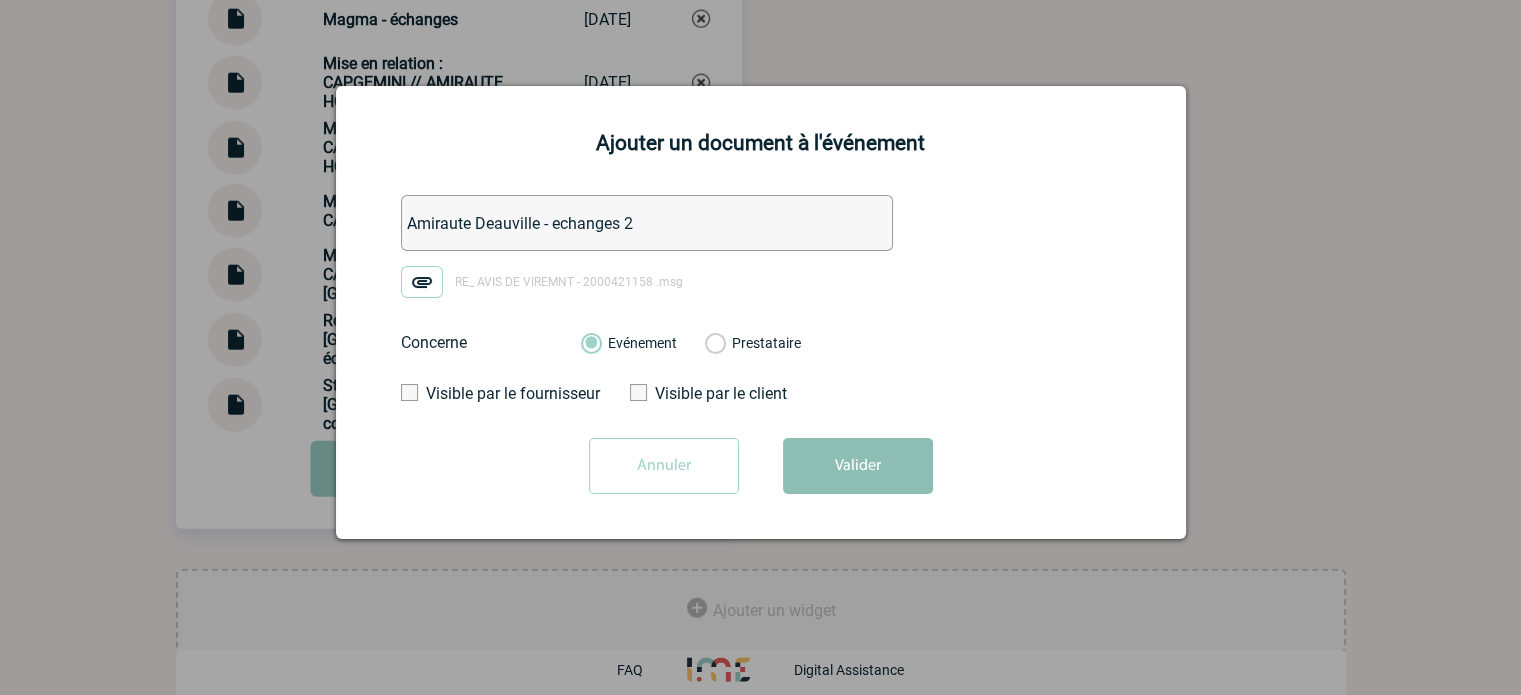 click on "Valider" at bounding box center (858, 466) 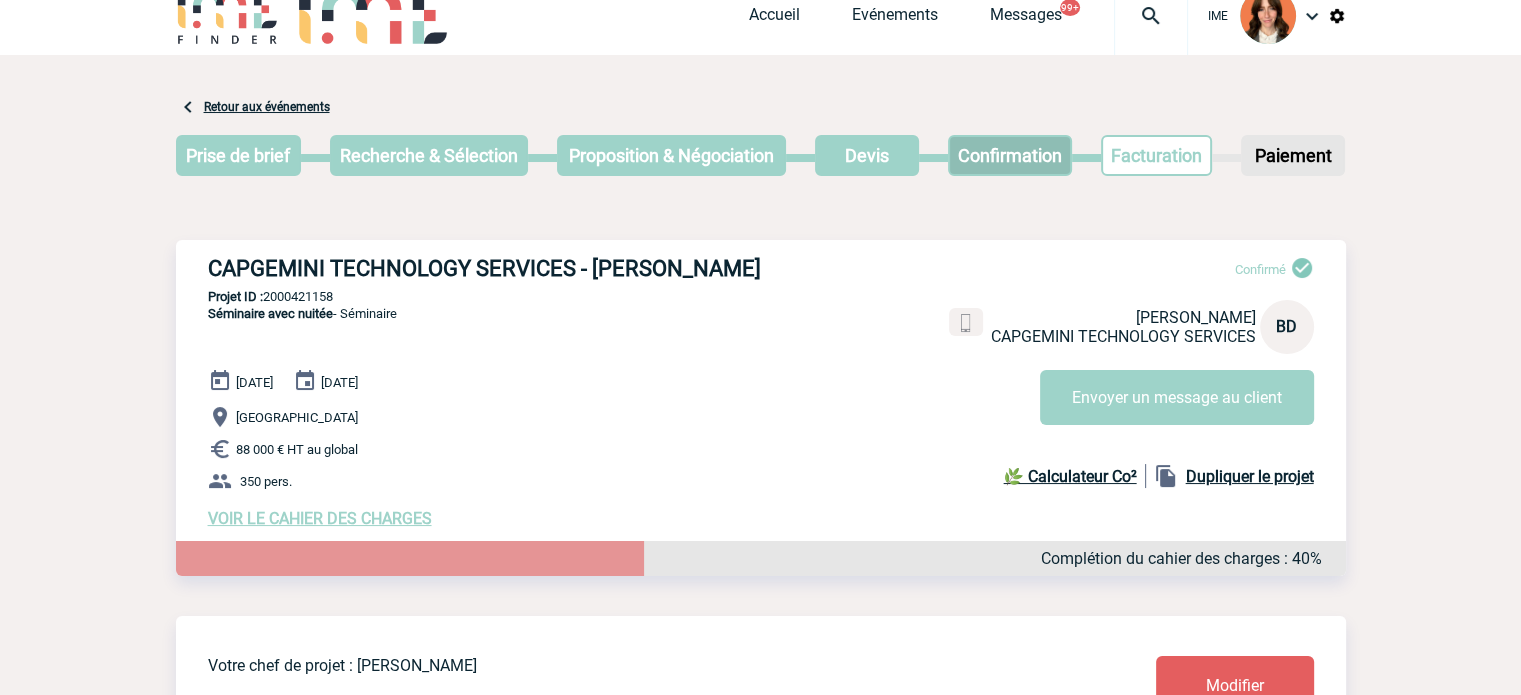 scroll, scrollTop: 0, scrollLeft: 0, axis: both 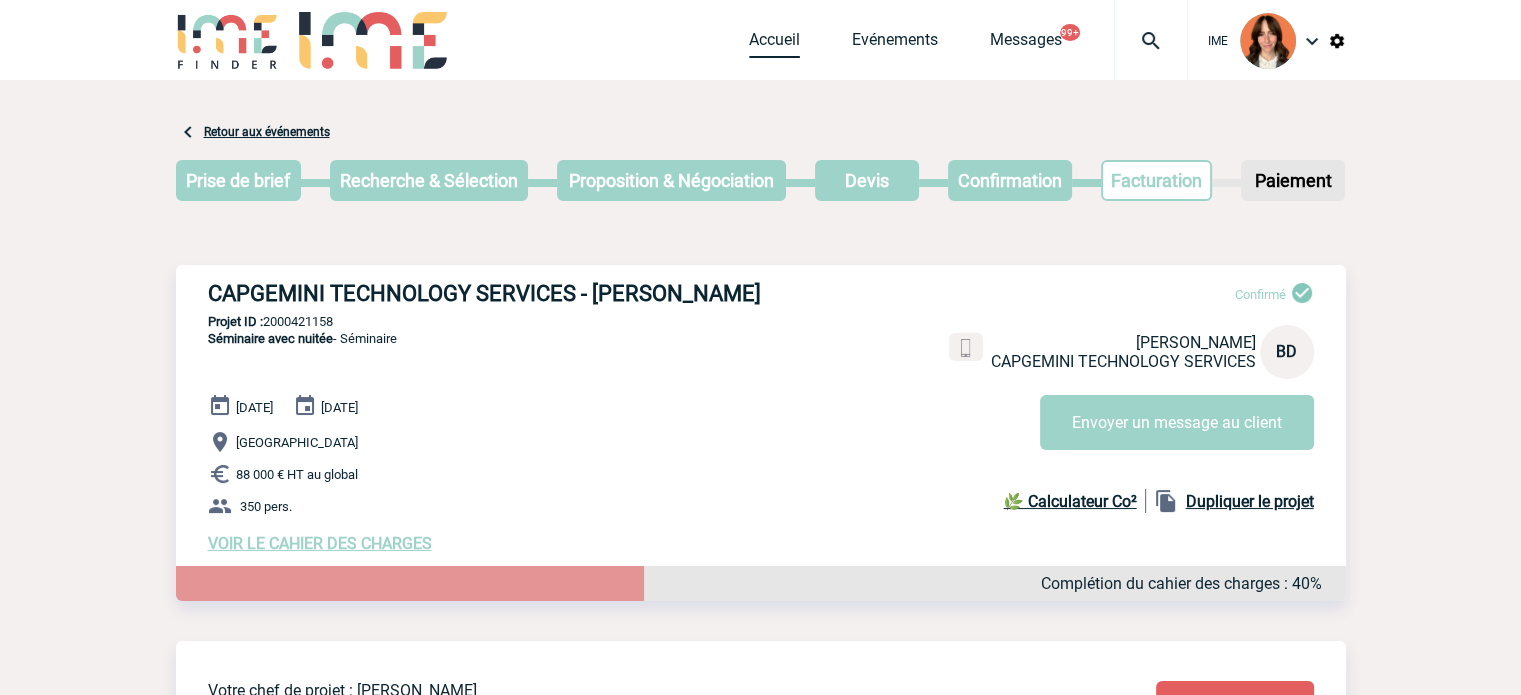 drag, startPoint x: 780, startPoint y: 46, endPoint x: 592, endPoint y: 472, distance: 465.63934 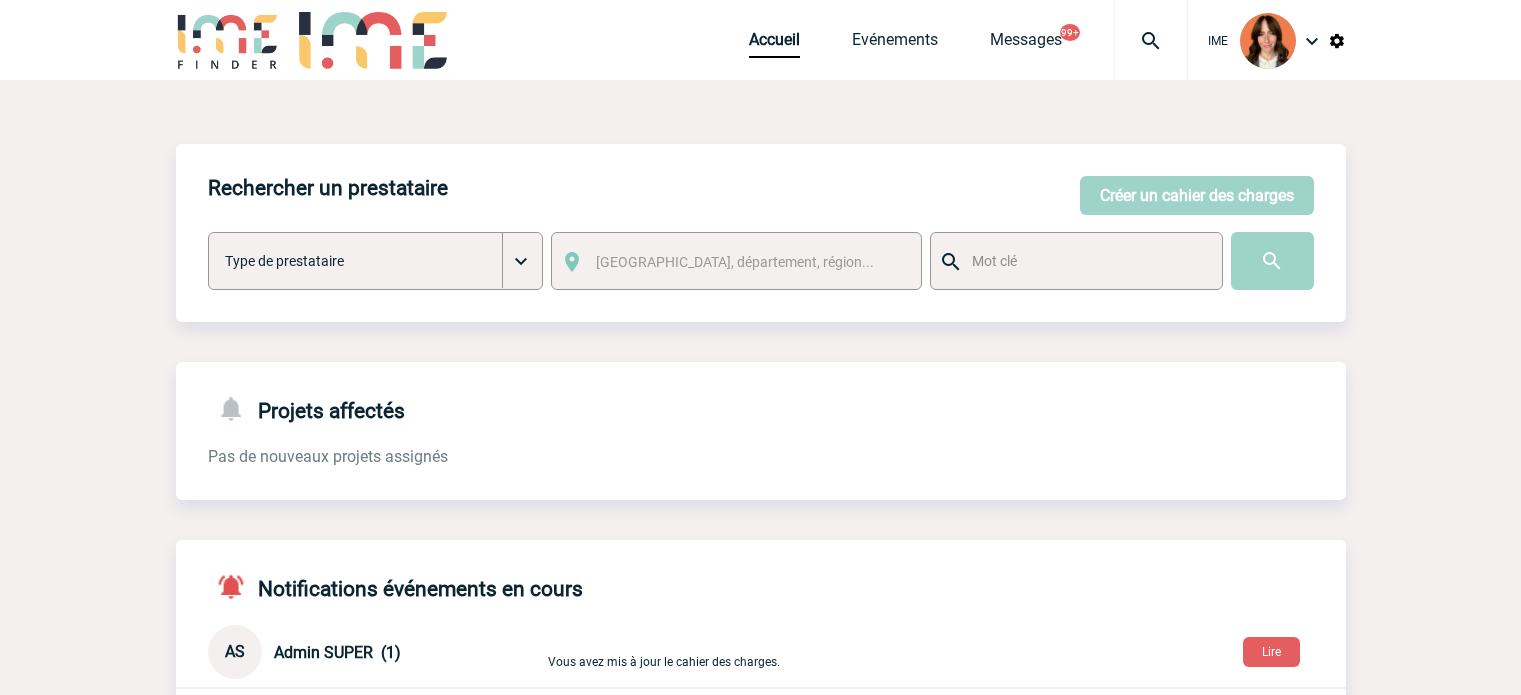 scroll, scrollTop: 0, scrollLeft: 0, axis: both 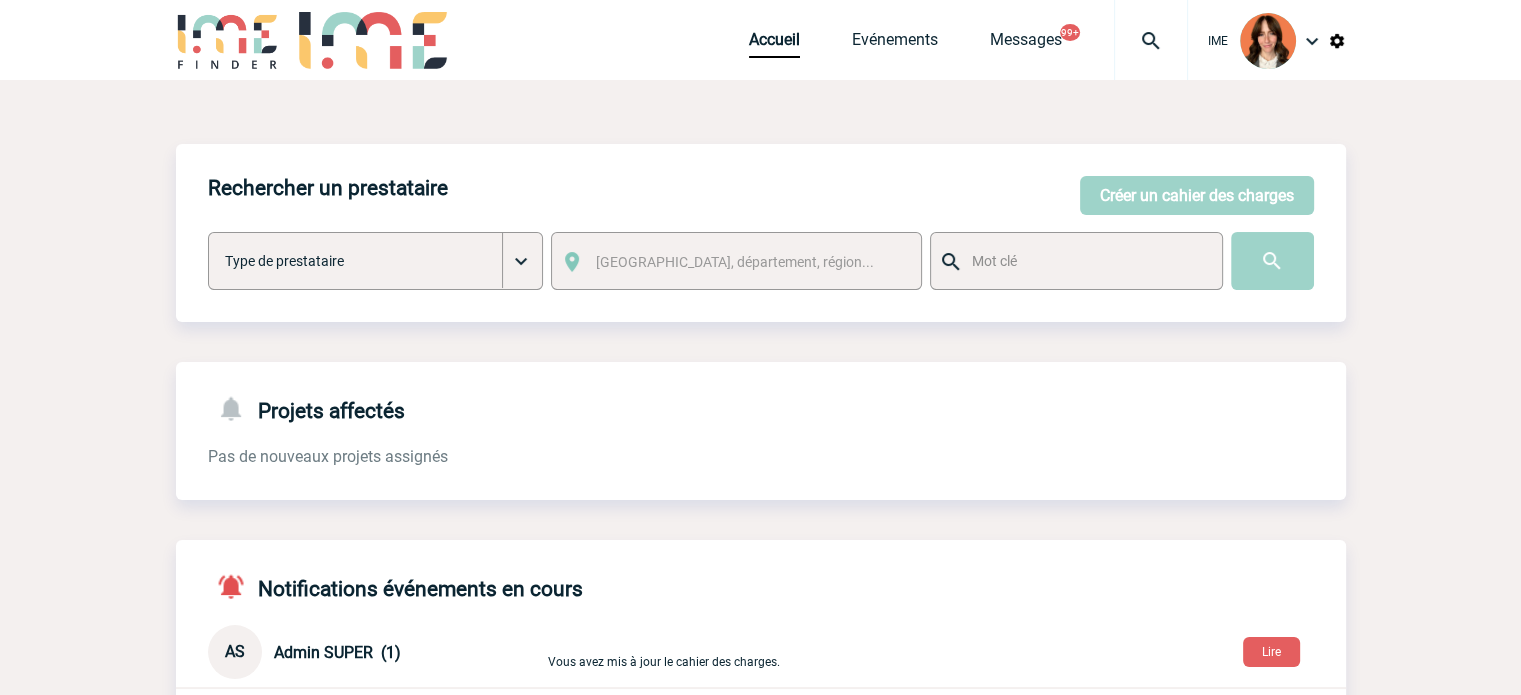 click on "IME" at bounding box center (1267, 40) 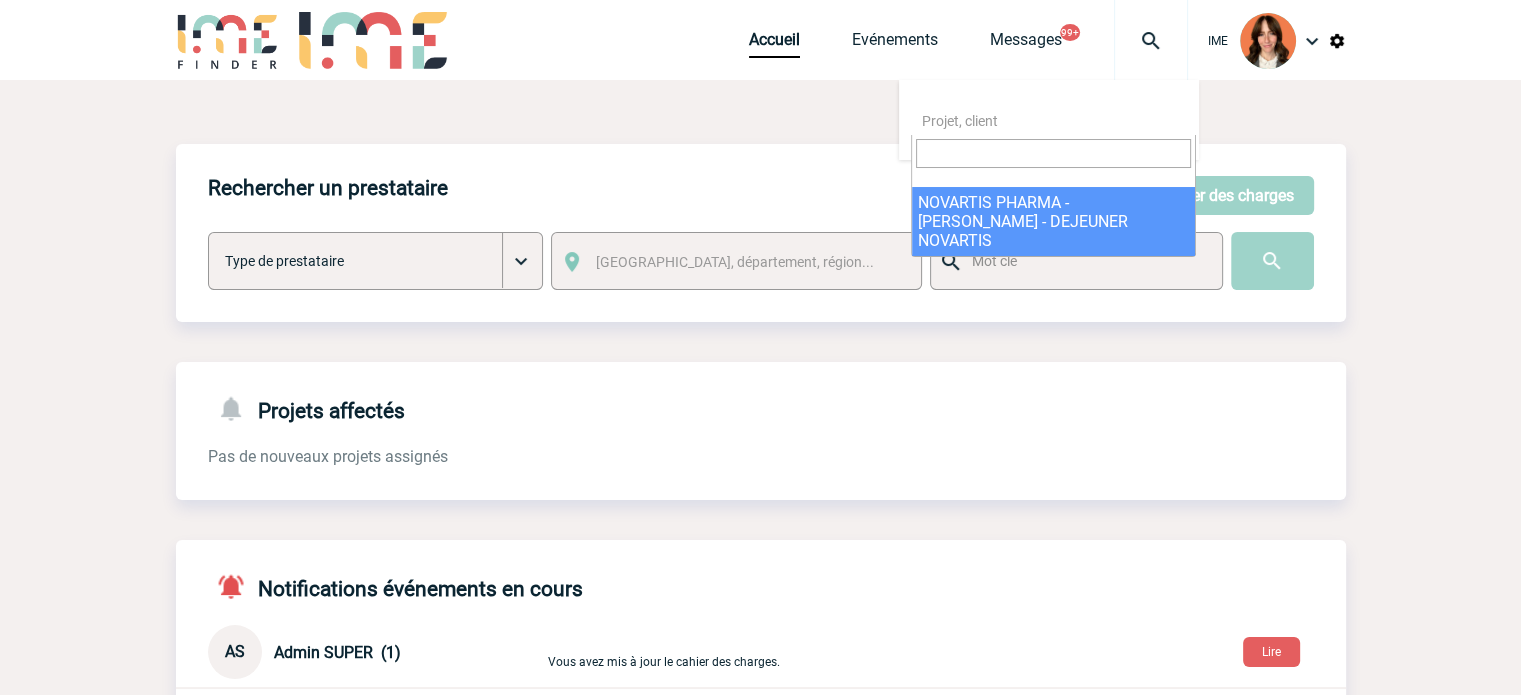 select on "21691" 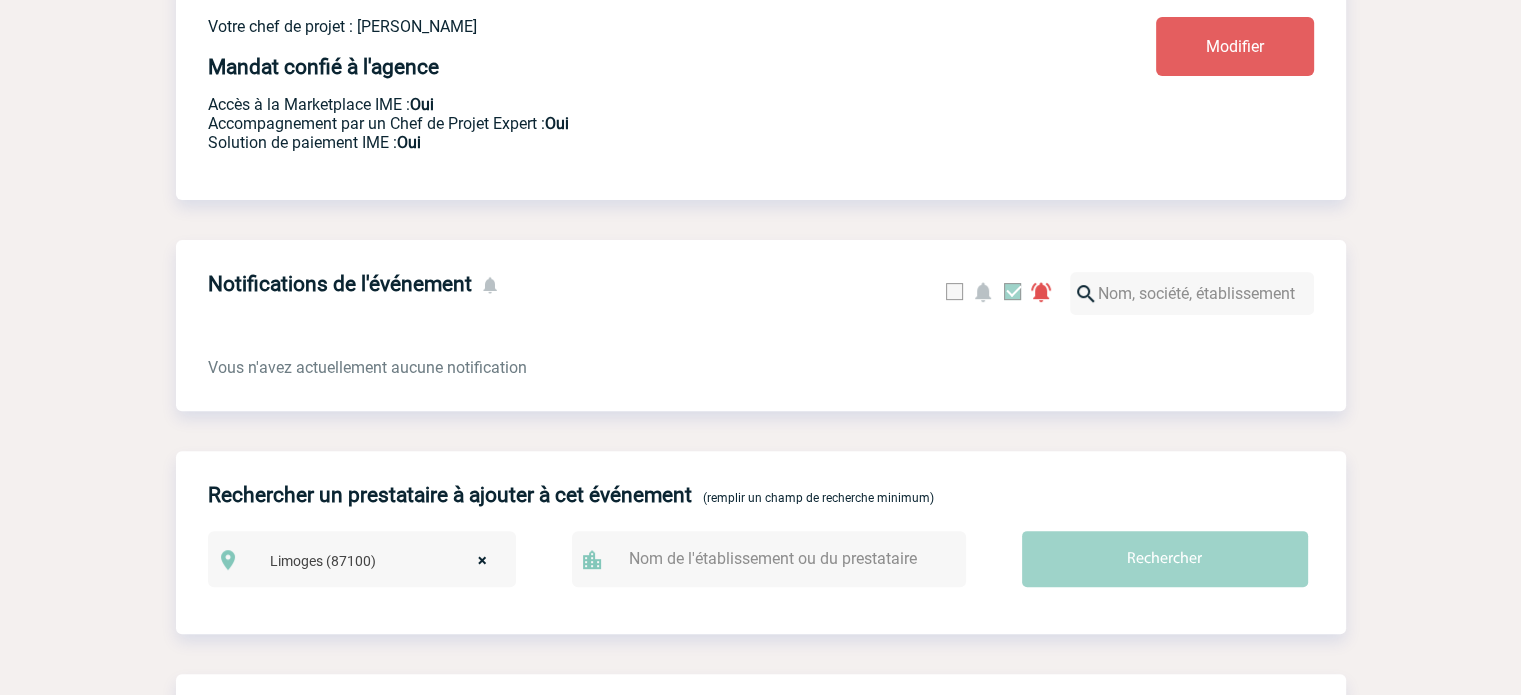 scroll, scrollTop: 0, scrollLeft: 0, axis: both 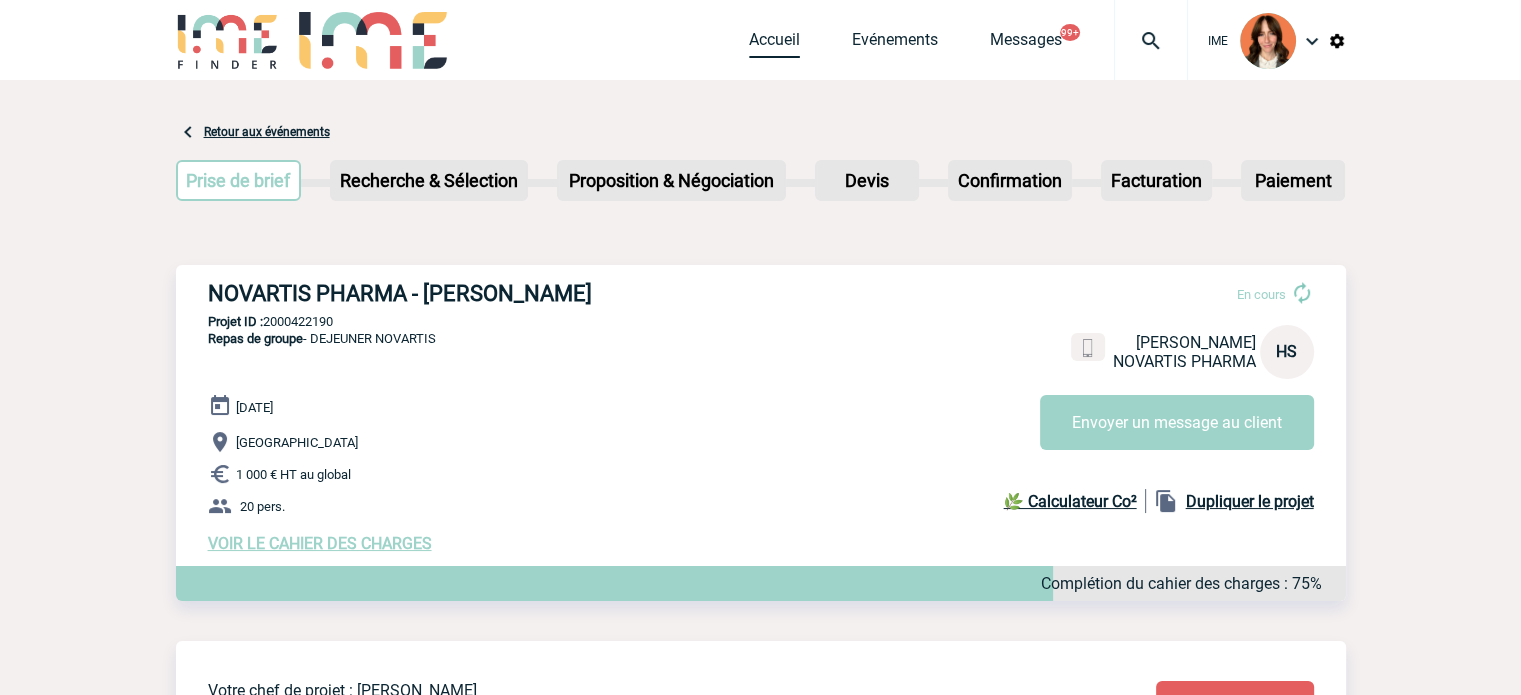 click on "Accueil" at bounding box center (774, 44) 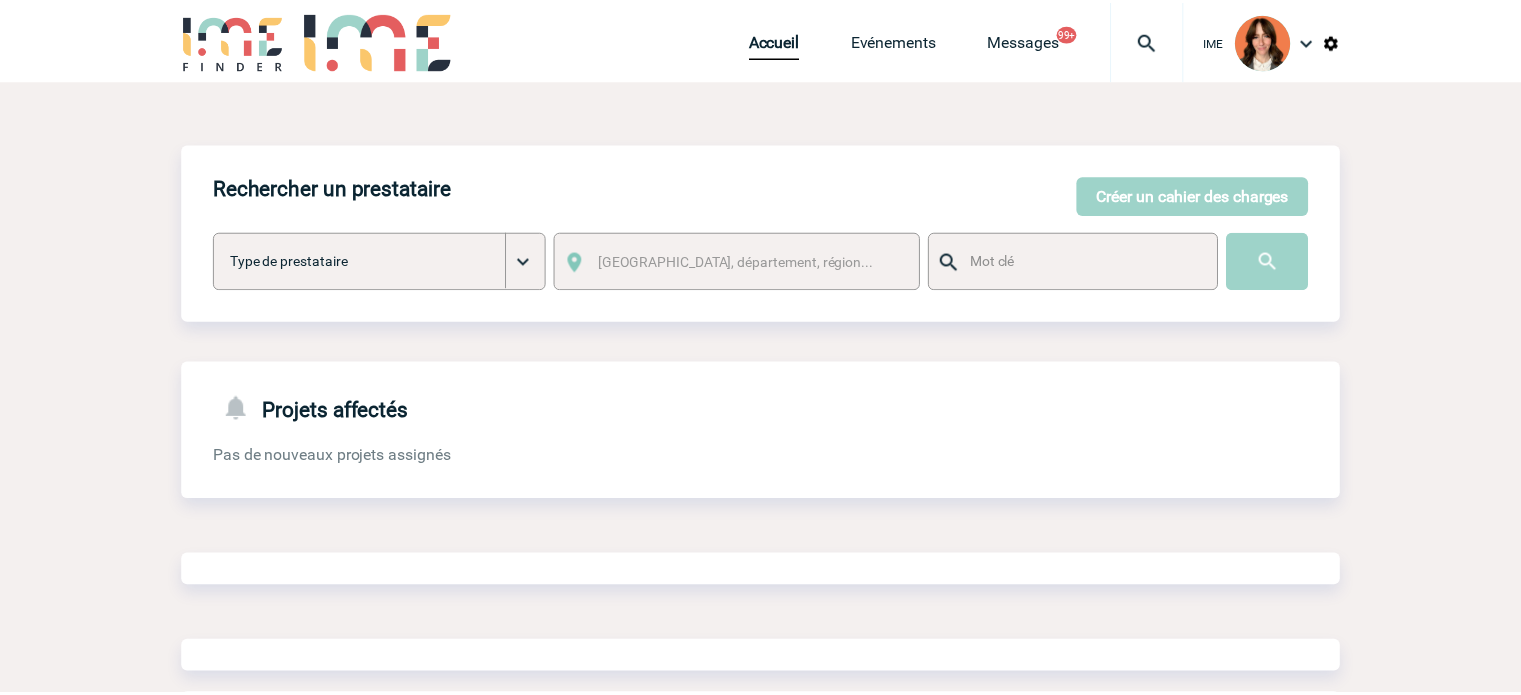 scroll, scrollTop: 0, scrollLeft: 0, axis: both 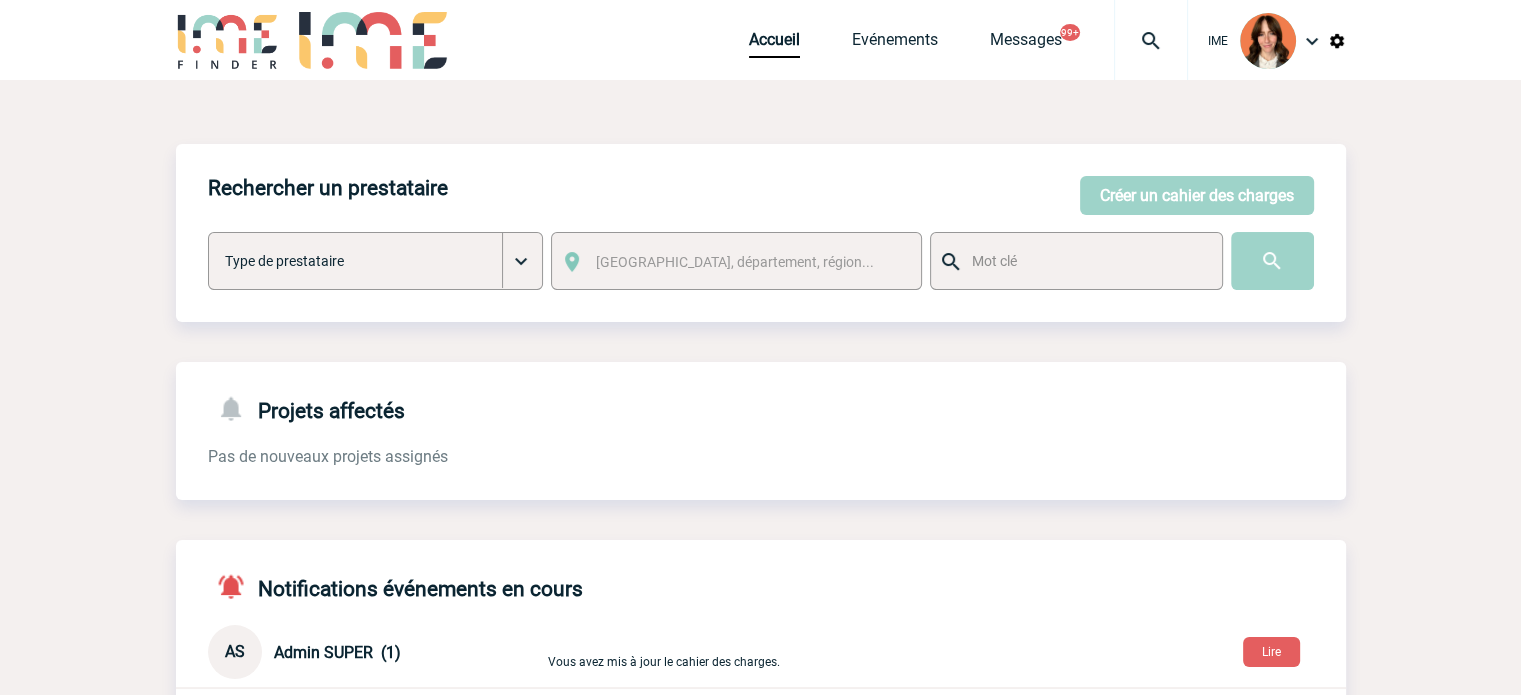 click on "Accueil
Evénements
Messages
99+
Projet, client
Projet, client" at bounding box center [968, 40] 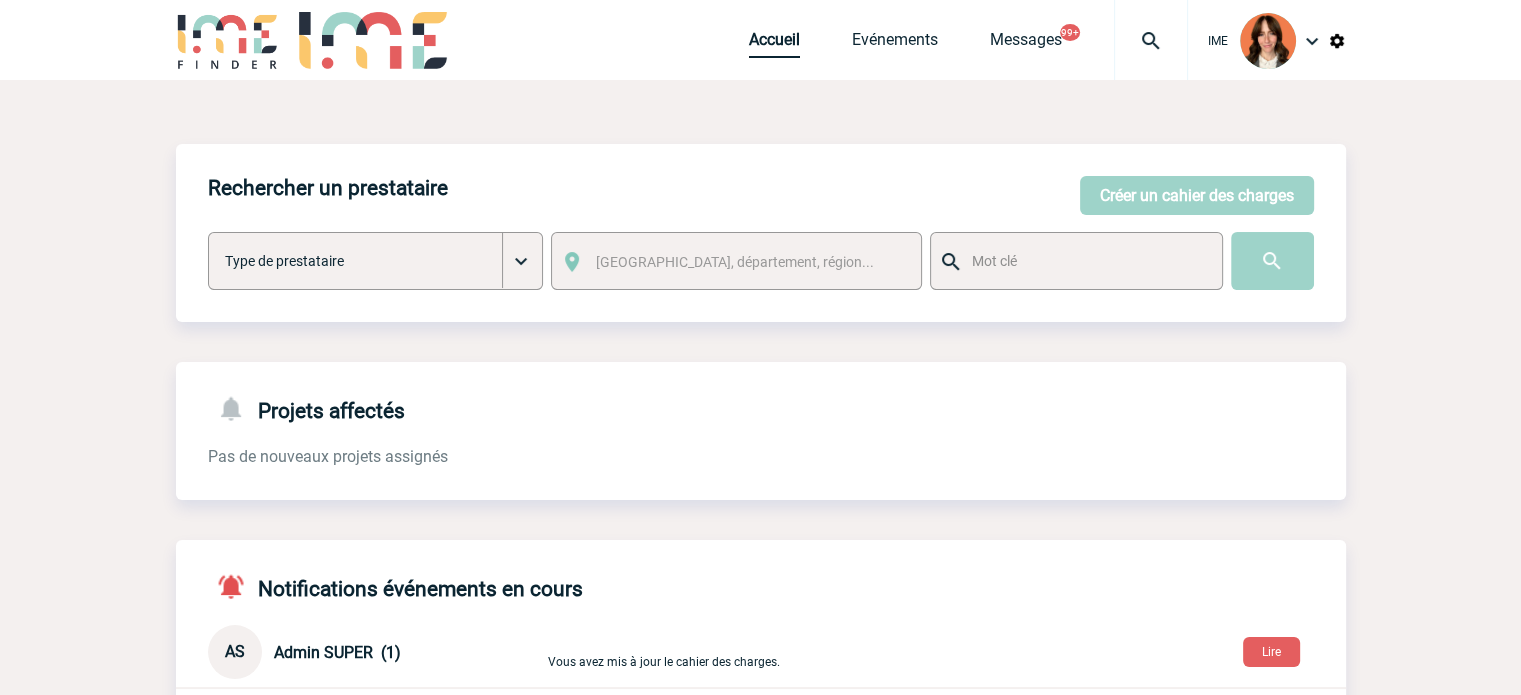 click on "Accueil" at bounding box center (774, 44) 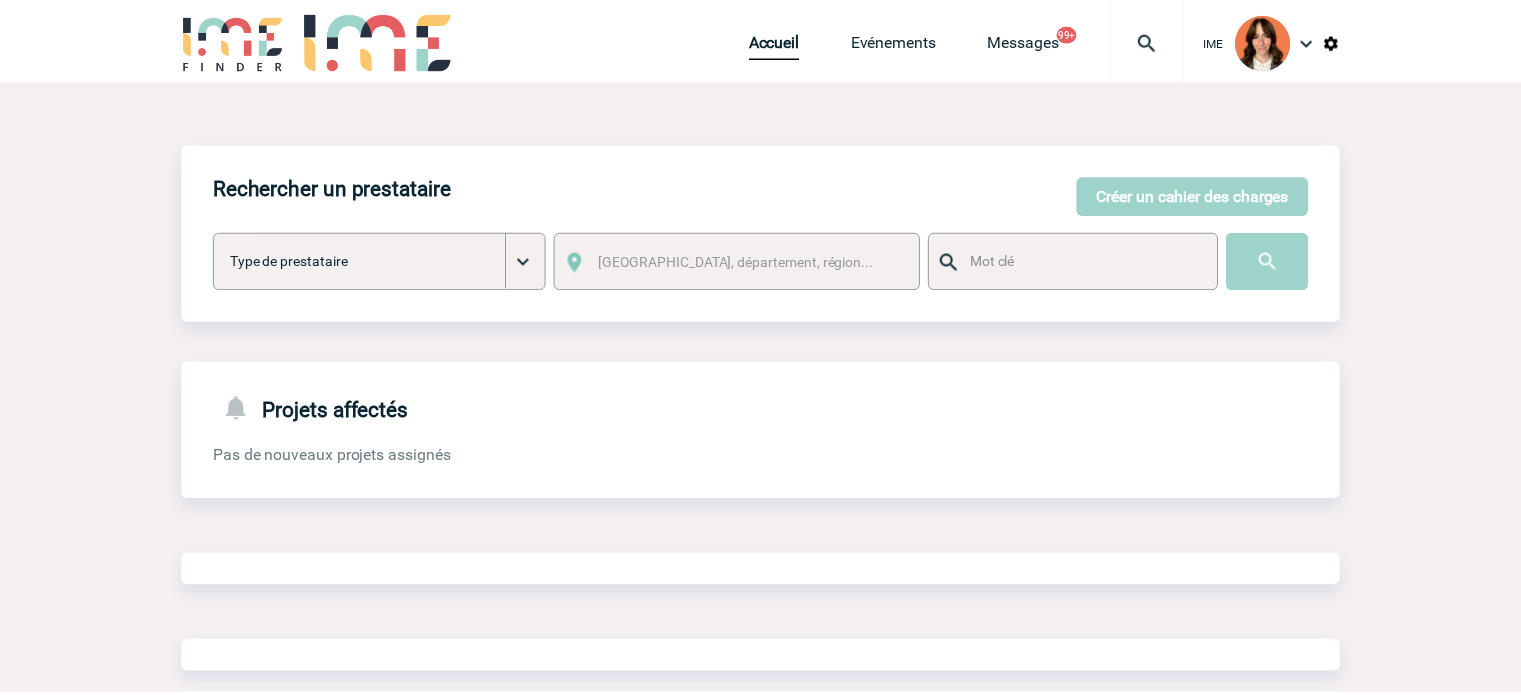 scroll, scrollTop: 0, scrollLeft: 0, axis: both 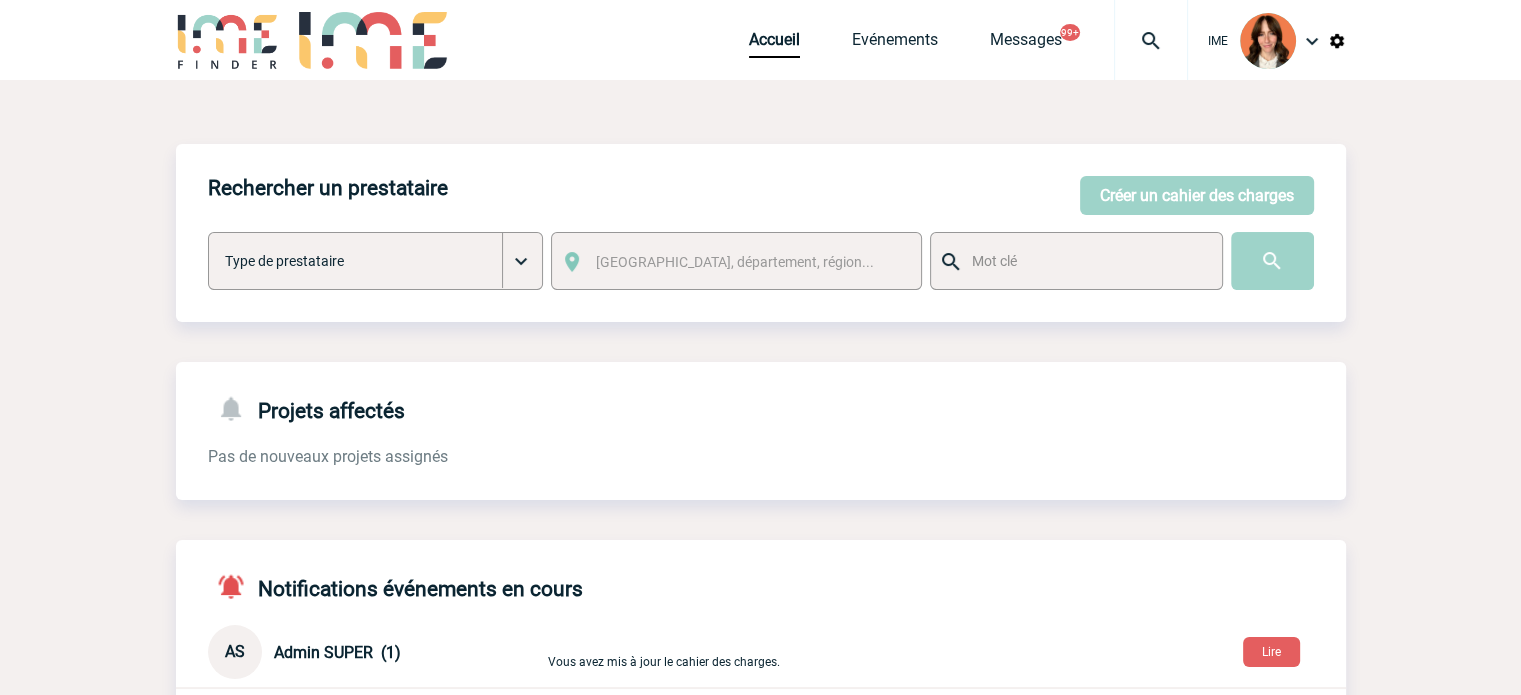 click on "Accueil
Evénements
Messages
99+
Projet, client
Projet, client" at bounding box center [968, 40] 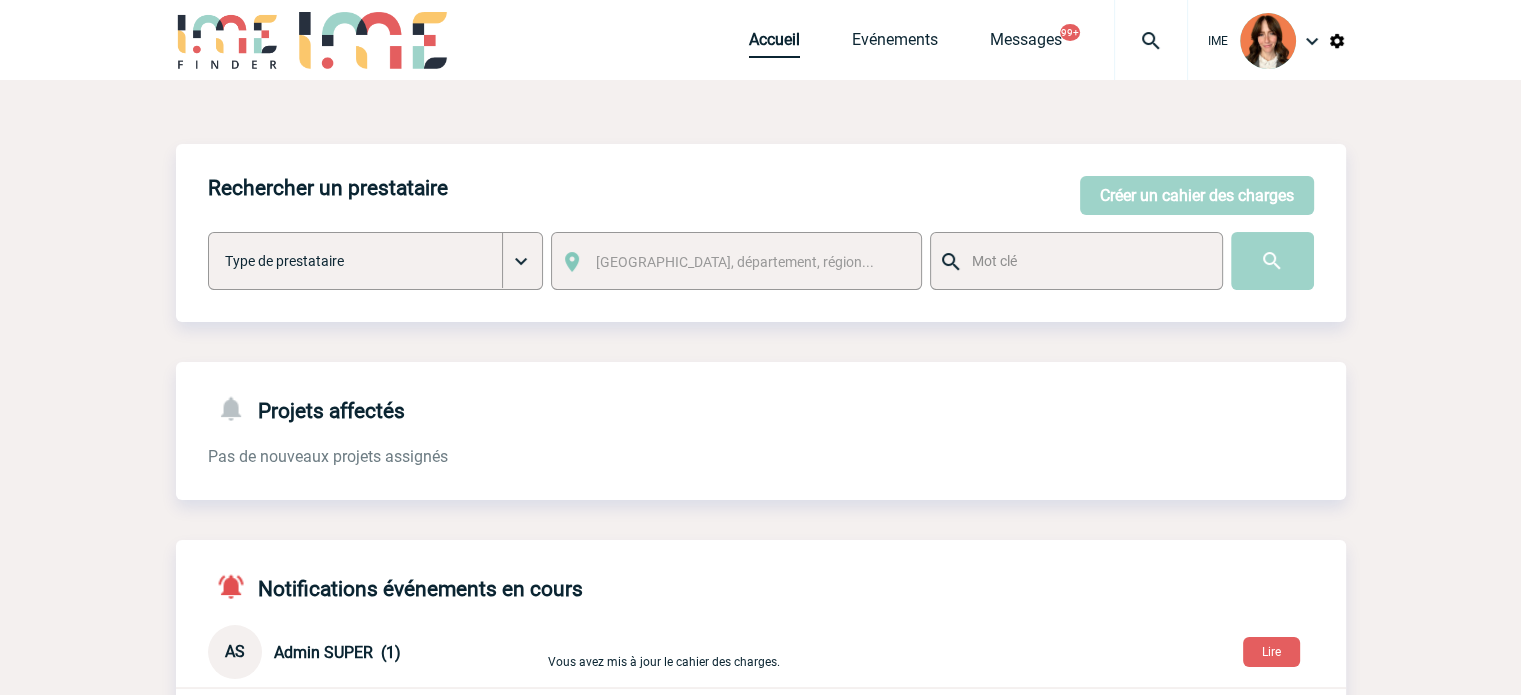 click on "Accueil" at bounding box center [774, 44] 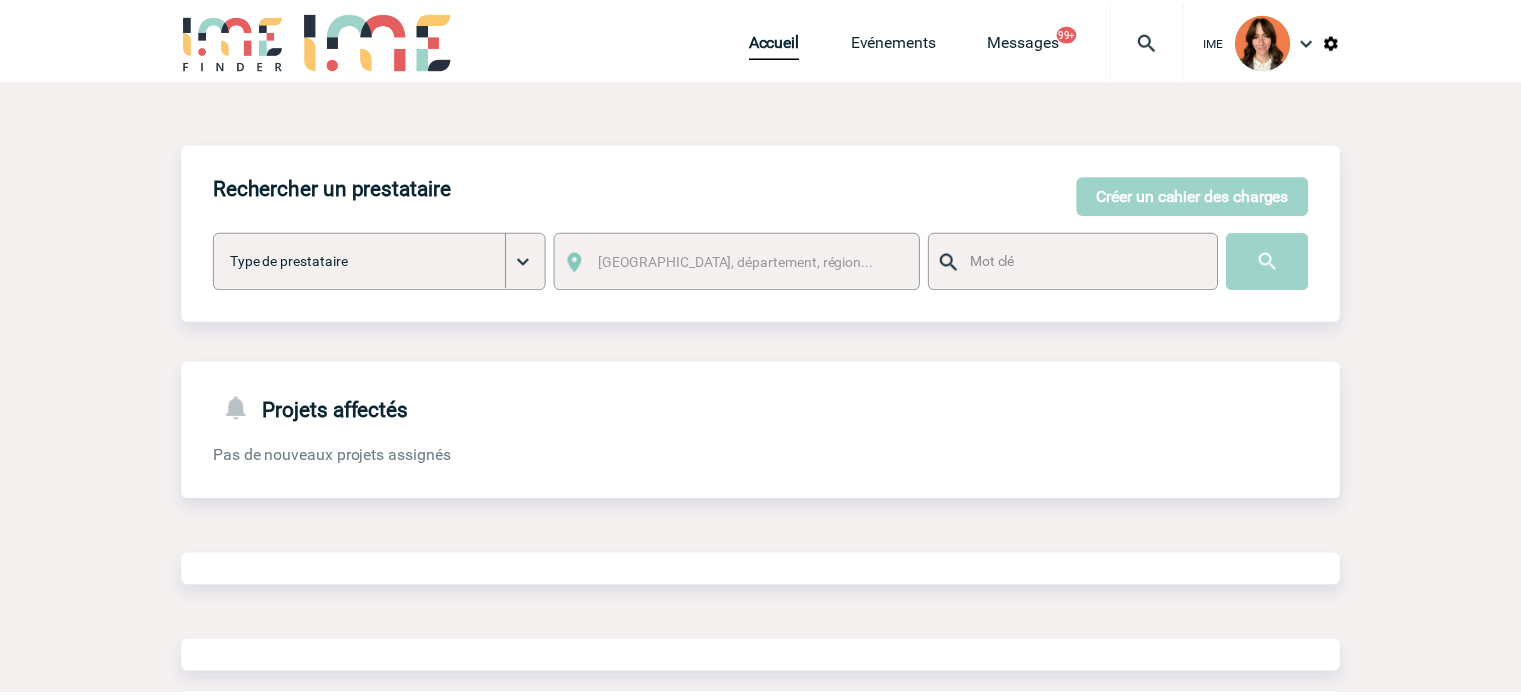scroll, scrollTop: 0, scrollLeft: 0, axis: both 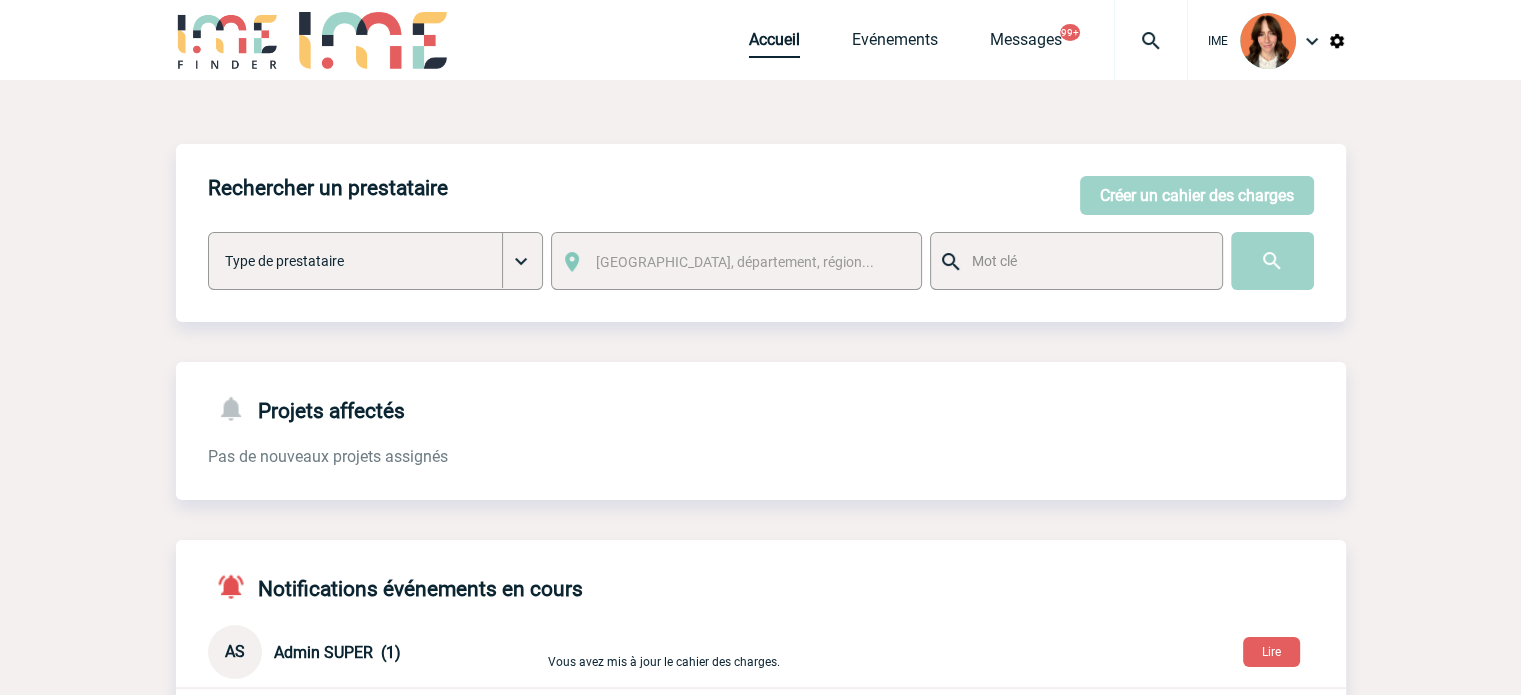 click on "Accueil" at bounding box center [774, 44] 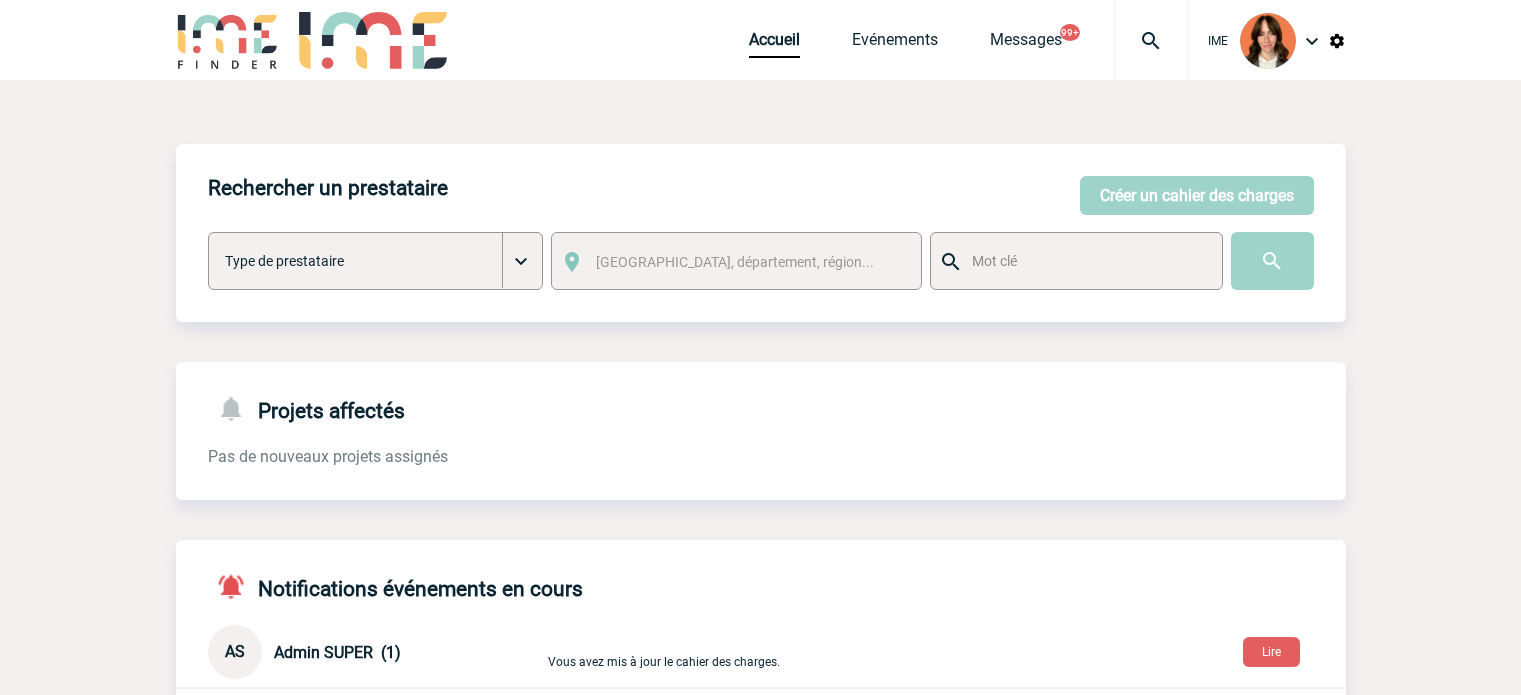 scroll, scrollTop: 0, scrollLeft: 0, axis: both 